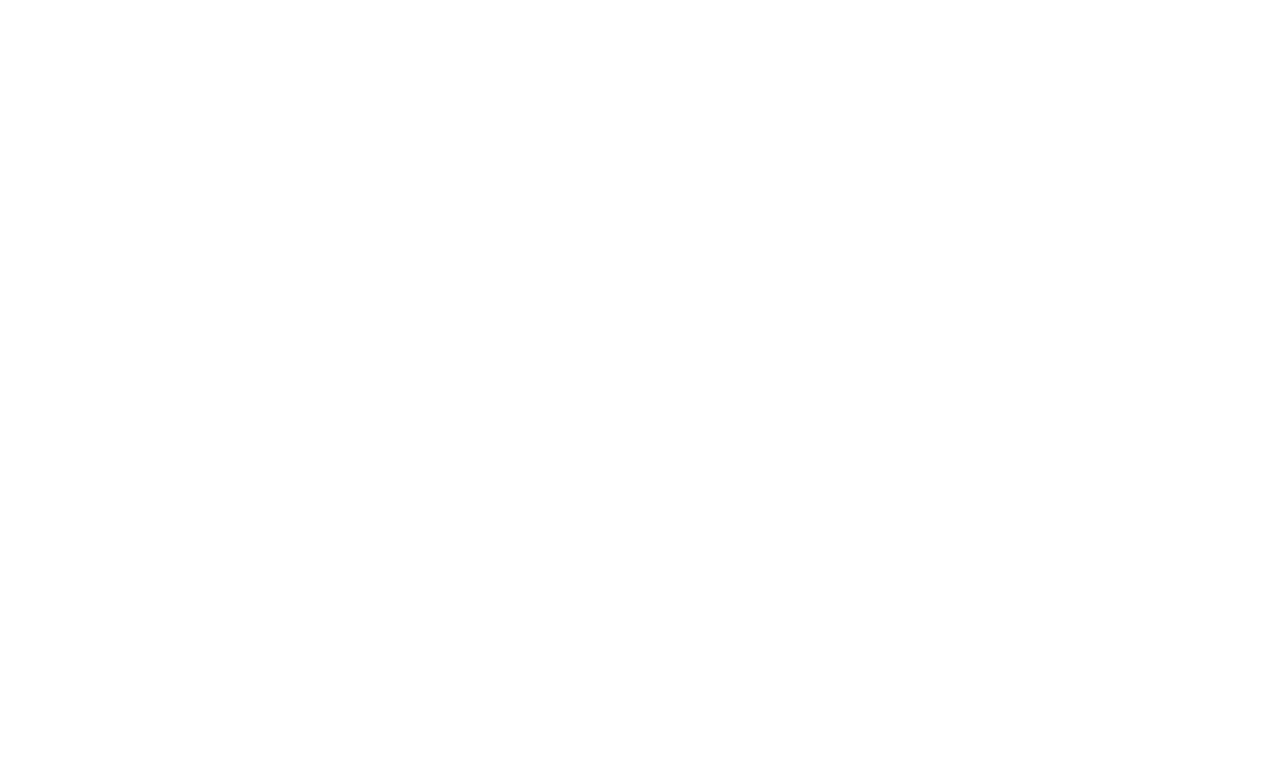 scroll, scrollTop: 0, scrollLeft: 0, axis: both 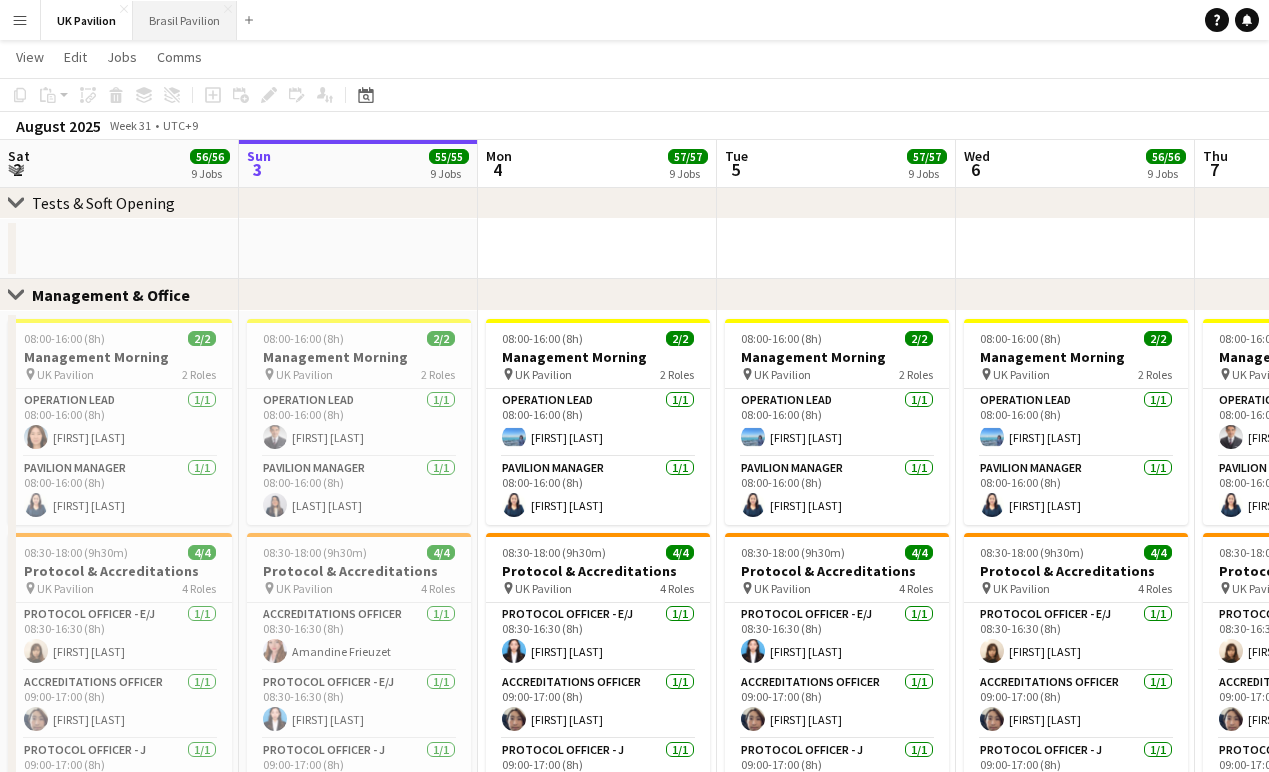 click on "Brasil Pavilion
Close" at bounding box center [185, 20] 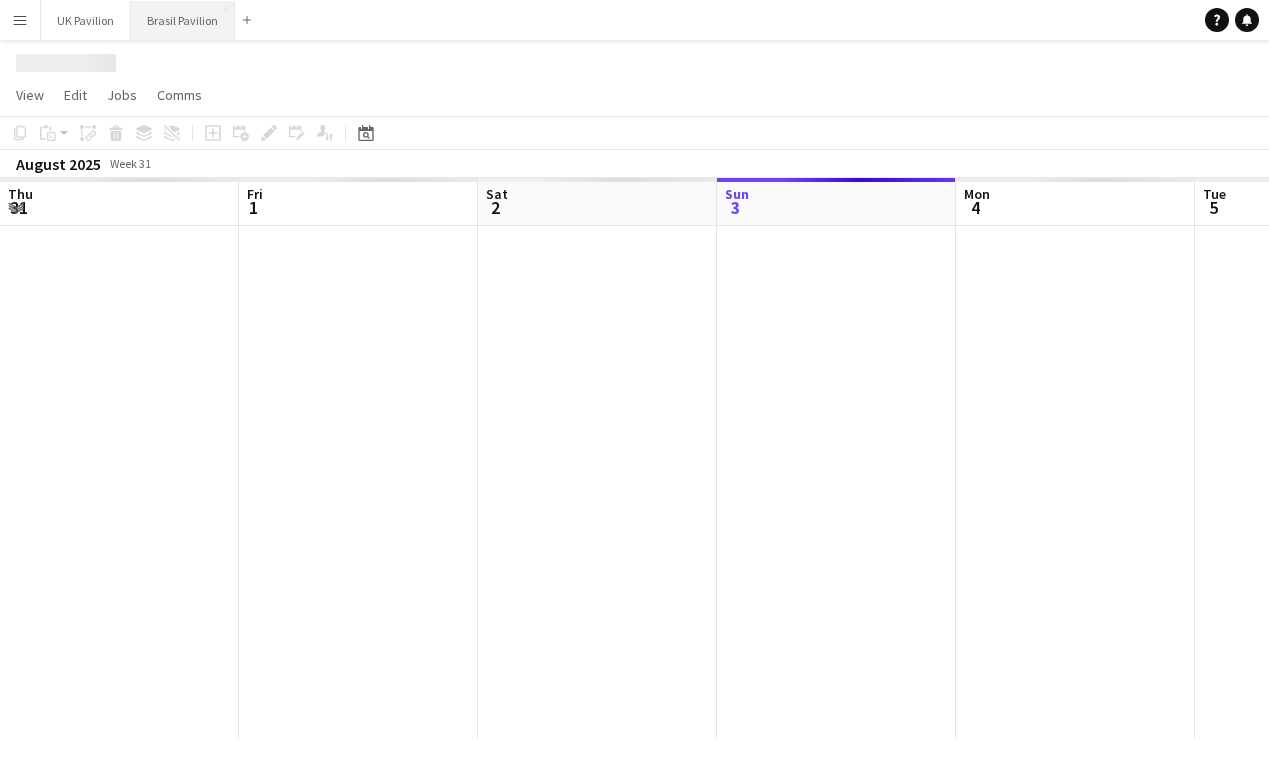 scroll, scrollTop: 0, scrollLeft: 0, axis: both 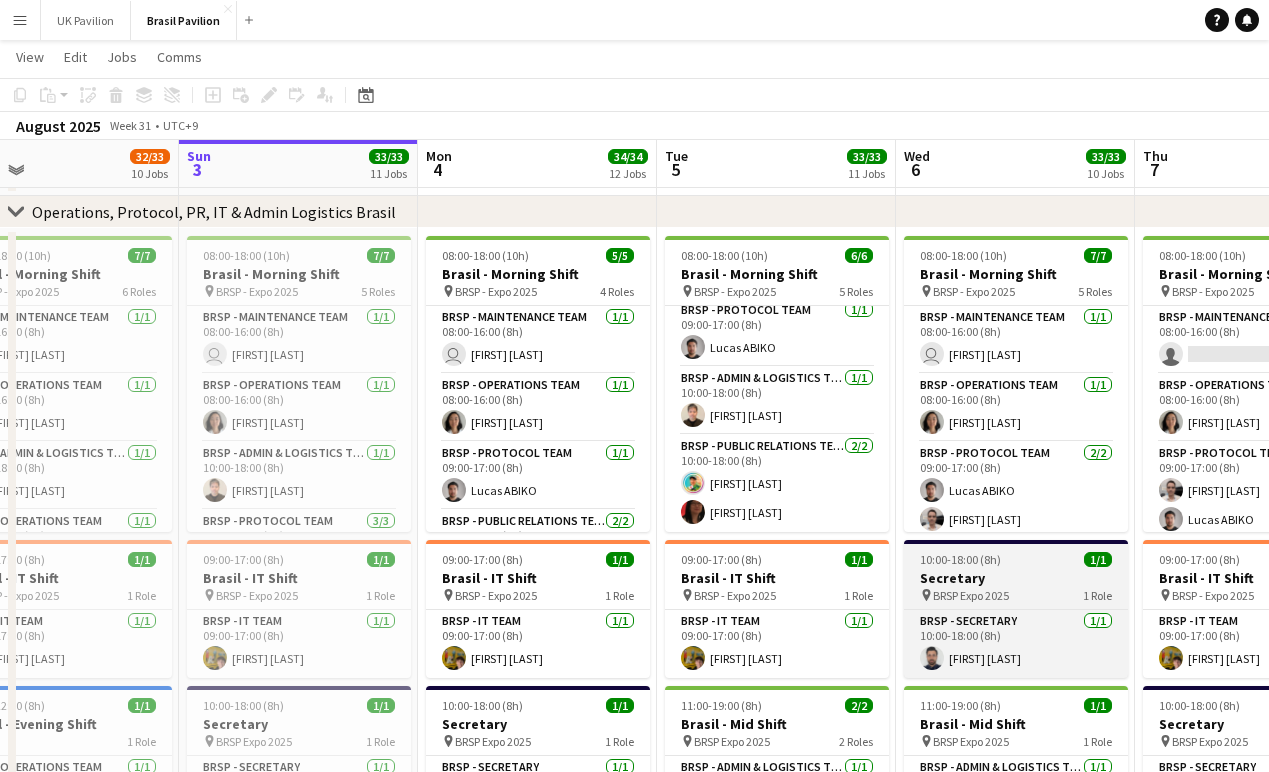 click on "Secretary" at bounding box center [1016, 578] 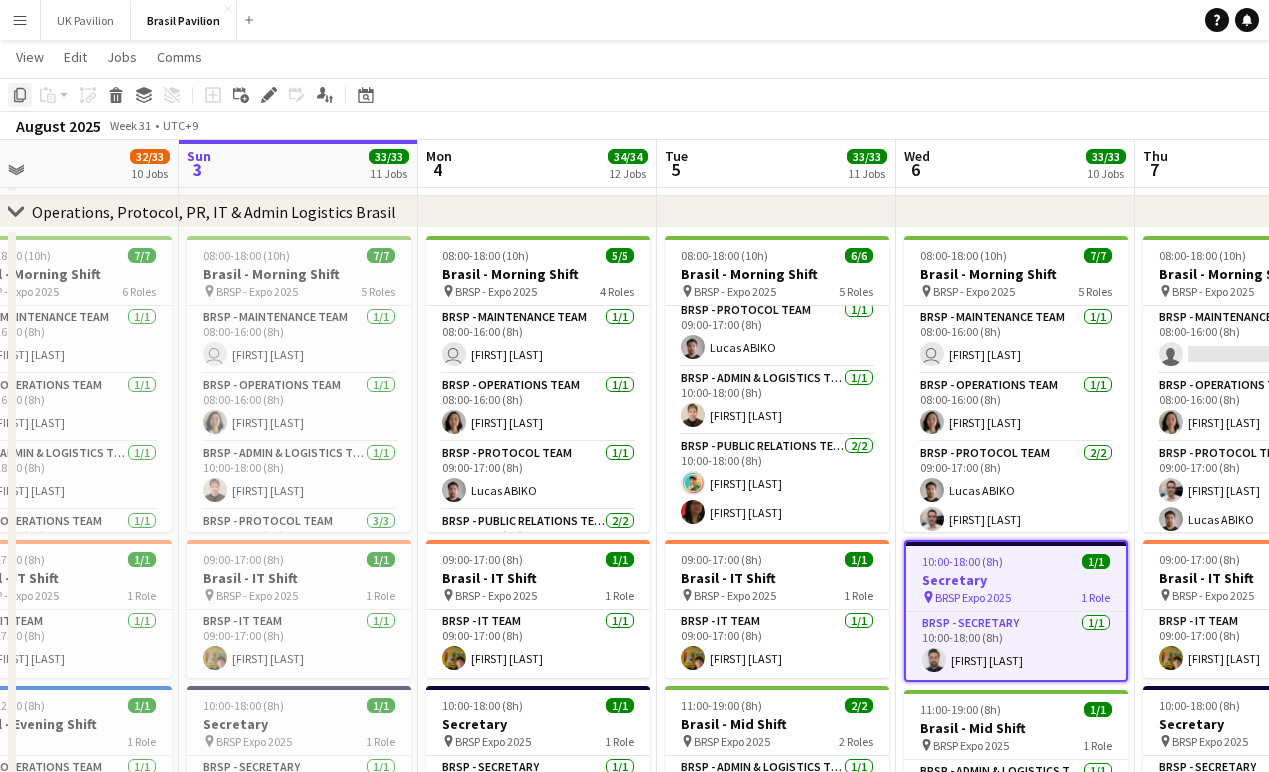 click on "Copy" 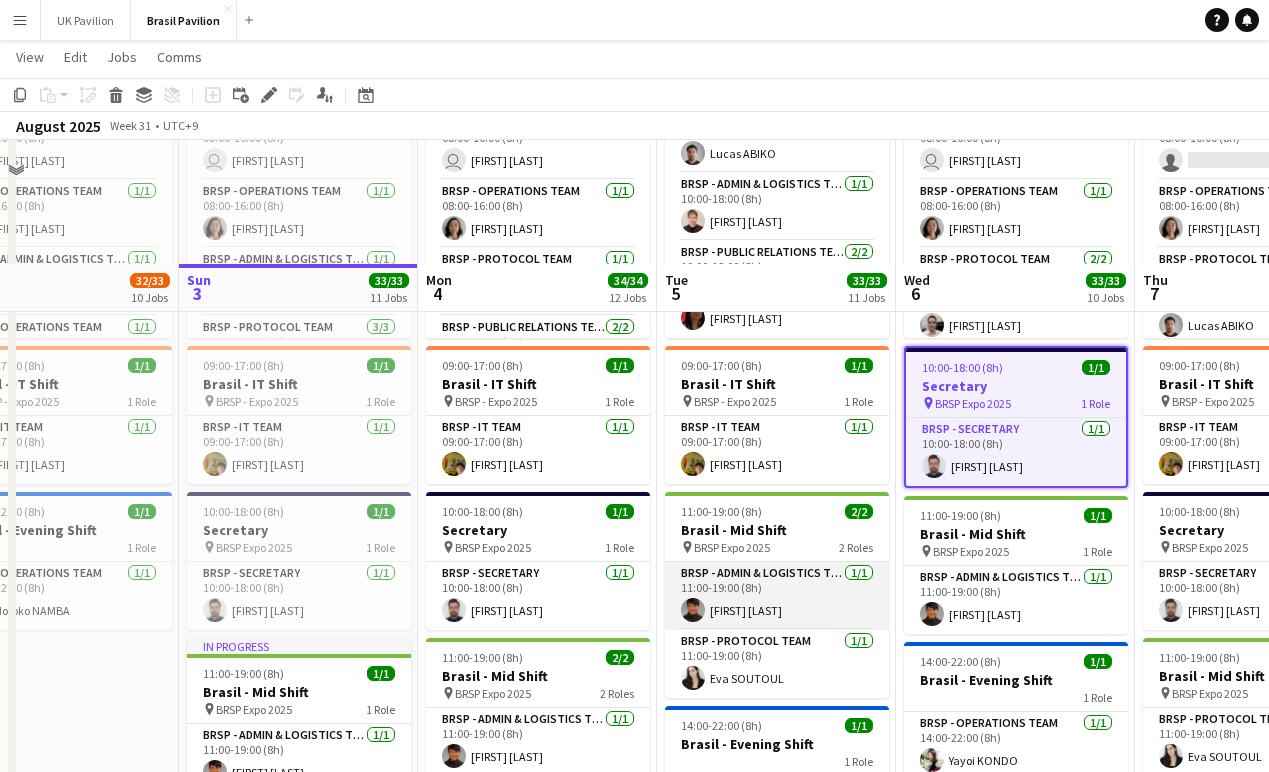 scroll, scrollTop: 508, scrollLeft: 0, axis: vertical 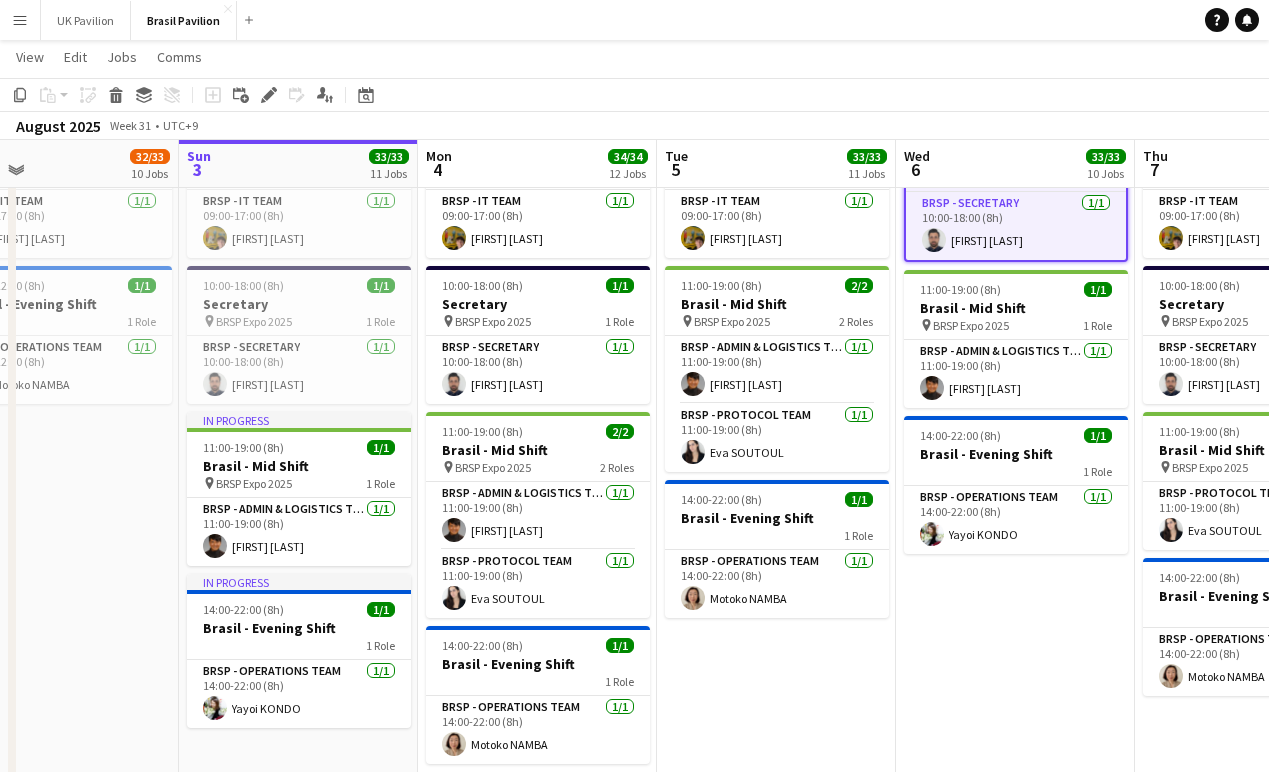 click on "[TIME]-[TIME] ([TIME]) [NUMBER]/[NUMBER] [COUNTRY] - [SHIFT]
pin
[EVENT]   [NUMBER] Roles   [TEAM]   [NUMBER]/[NUMBER]   [TIME]-[TIME] ([TIME])
[TIME]-[TIME] ([TIME])    [NUMBER]/[NUMBER]   [COUNTRY] - [SHIFT]
user
[FIRST] [LAST]  [TEAM]   [NUMBER]/[NUMBER]   [TIME]-[TIME] ([TIME])
[FIRST] [LAST]  [TEAM]   [NUMBER]/[NUMBER]   [TIME]-[TIME] ([TIME])
[FIRST] [LAST]  [TEAM]   [NUMBER]/[NUMBER]   [TIME]-[TIME] ([TIME])
[FIRST] [LAST]  [TEAM]   [NUMBER]/[NUMBER]   [TIME]-[TIME] ([TIME])
[FIRST] [LAST]     [TIME]-[TIME] ([TIME])    [NUMBER]/[NUMBER]   [COUNTRY] - [SHIFT]
pin
[EVENT]   [NUMBER] Role   [TEAM]   [NUMBER]/[NUMBER]   [TIME]-[TIME] ([TIME])
[FIRST] [LAST]     [TIME]-[TIME] ([TIME])    [NUMBER]/[NUMBER]   [COUNTRY] - [SHIFT]   [NUMBER] Role   [TEAM]   [NUMBER]/[NUMBER]   [TIME]-[TIME] ([TIME])
[FIRST] [LAST]" at bounding box center (776, 318) 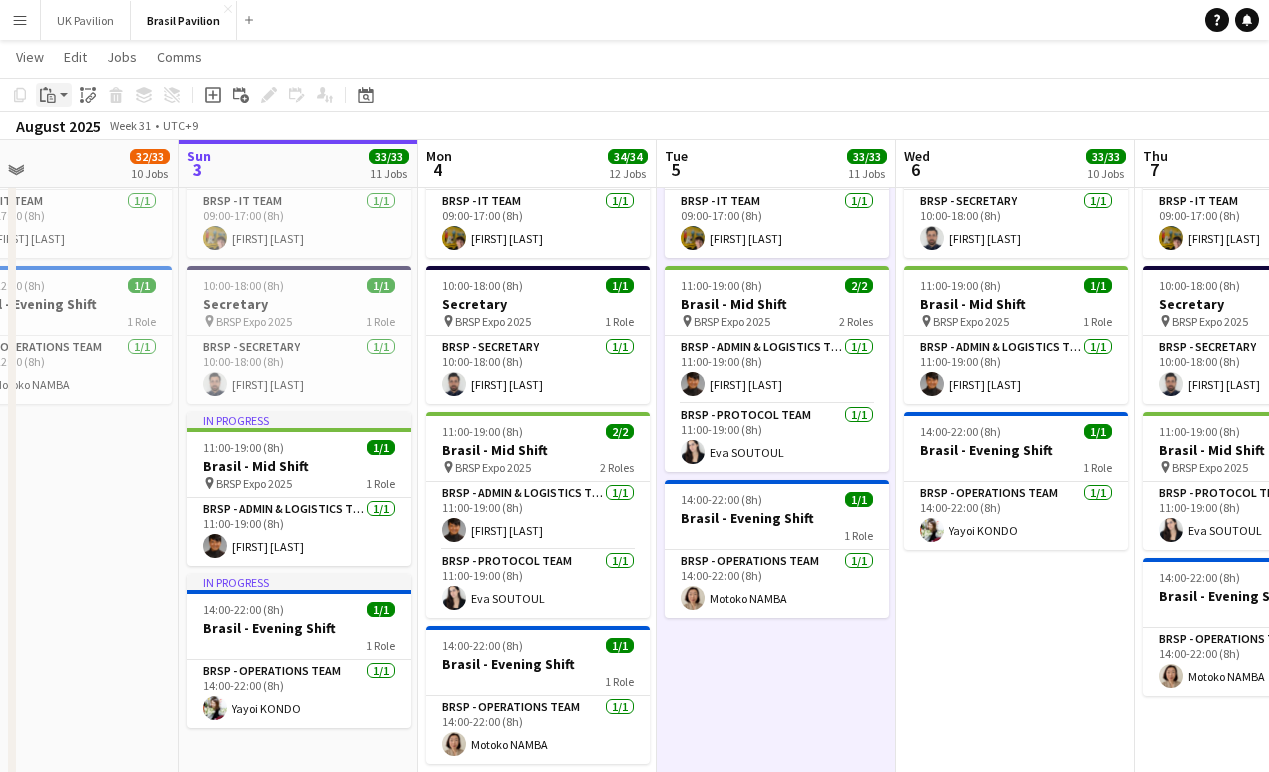click on "Paste" at bounding box center (54, 95) 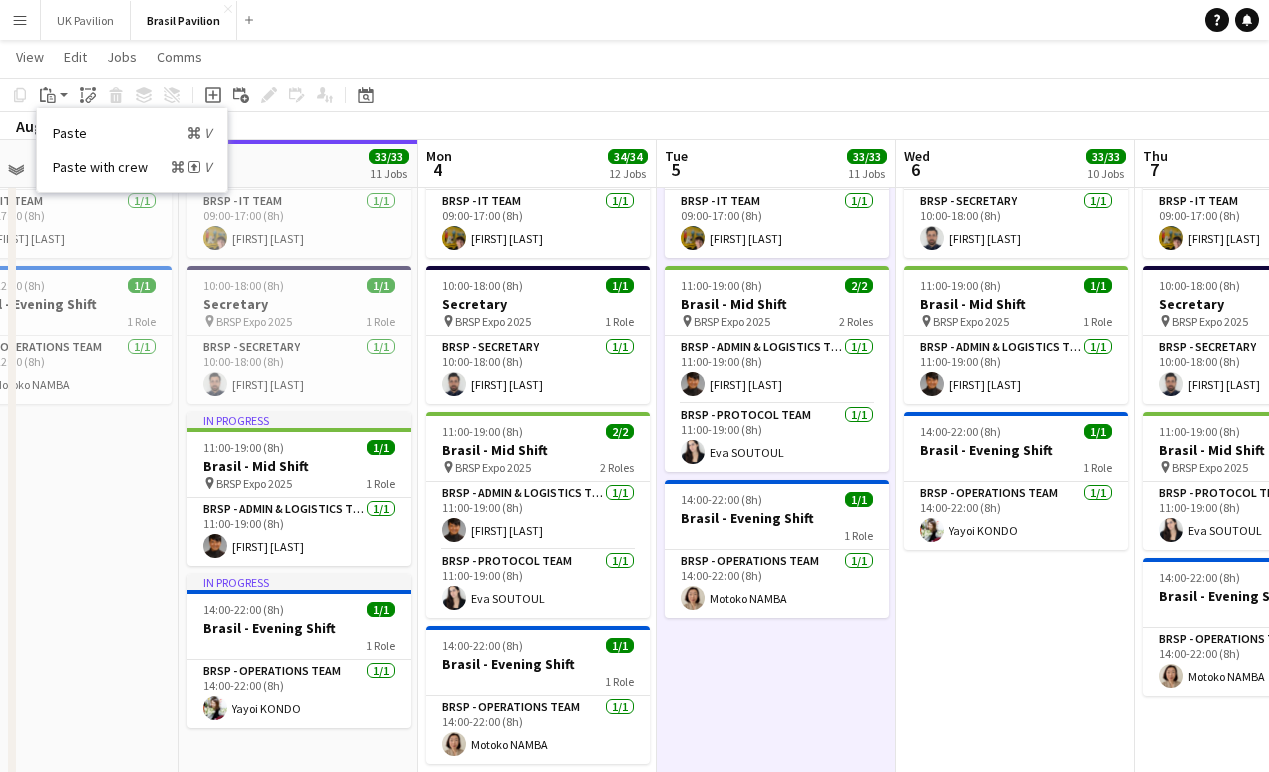 click on "Paste with crew
Command
Shift
V" at bounding box center [132, 167] 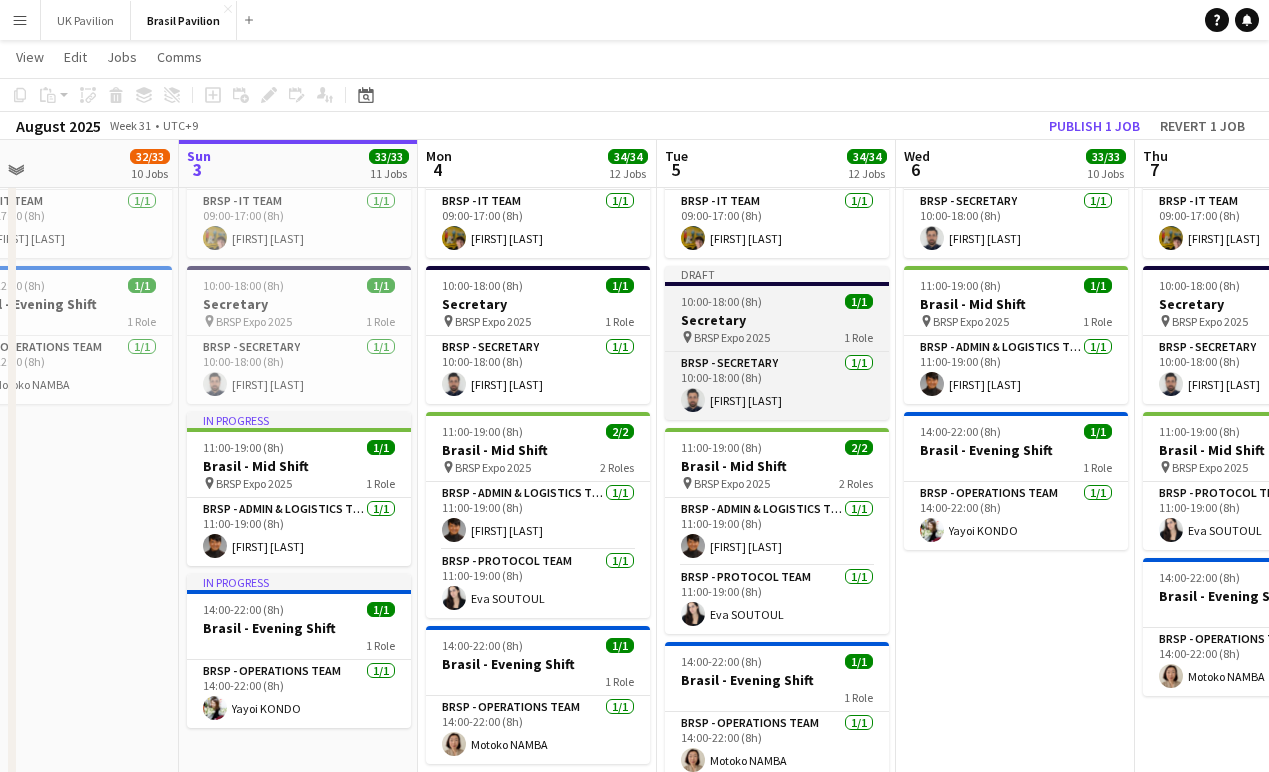 click on "Secretary" at bounding box center [777, 320] 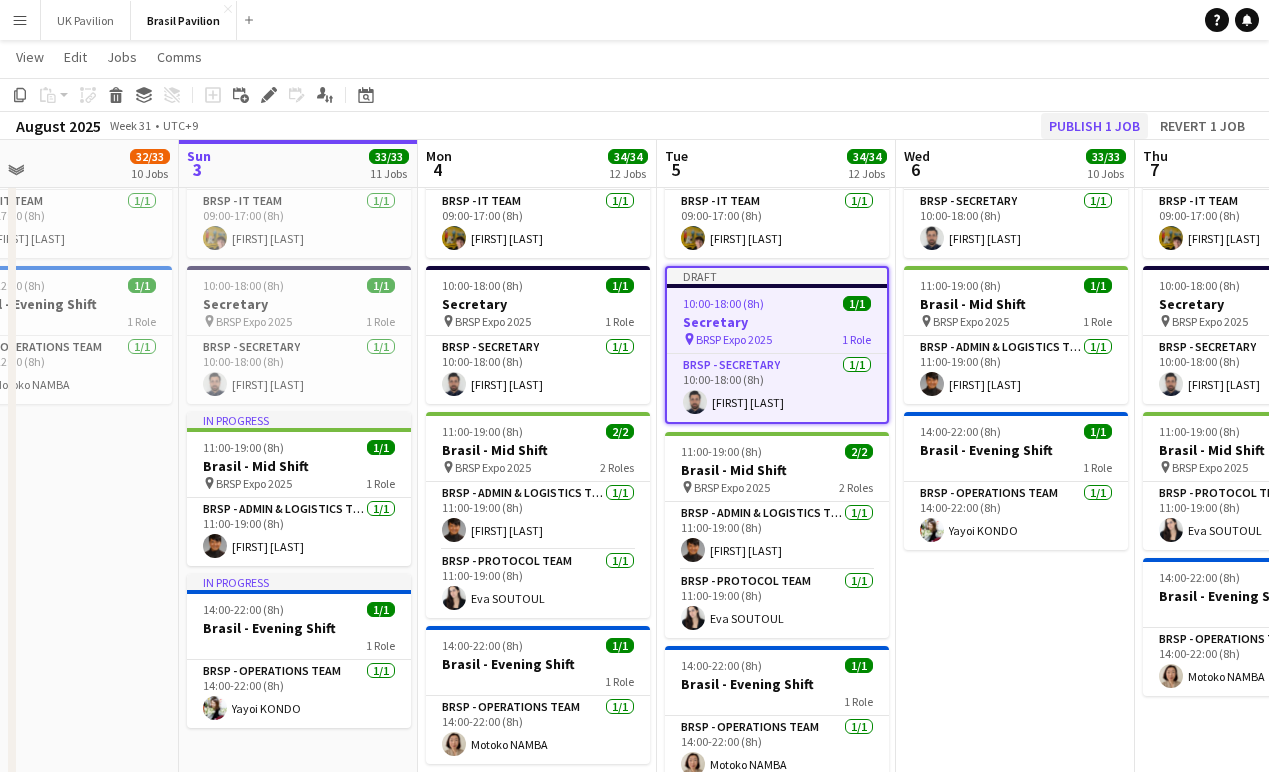 click on "Publish 1 job" 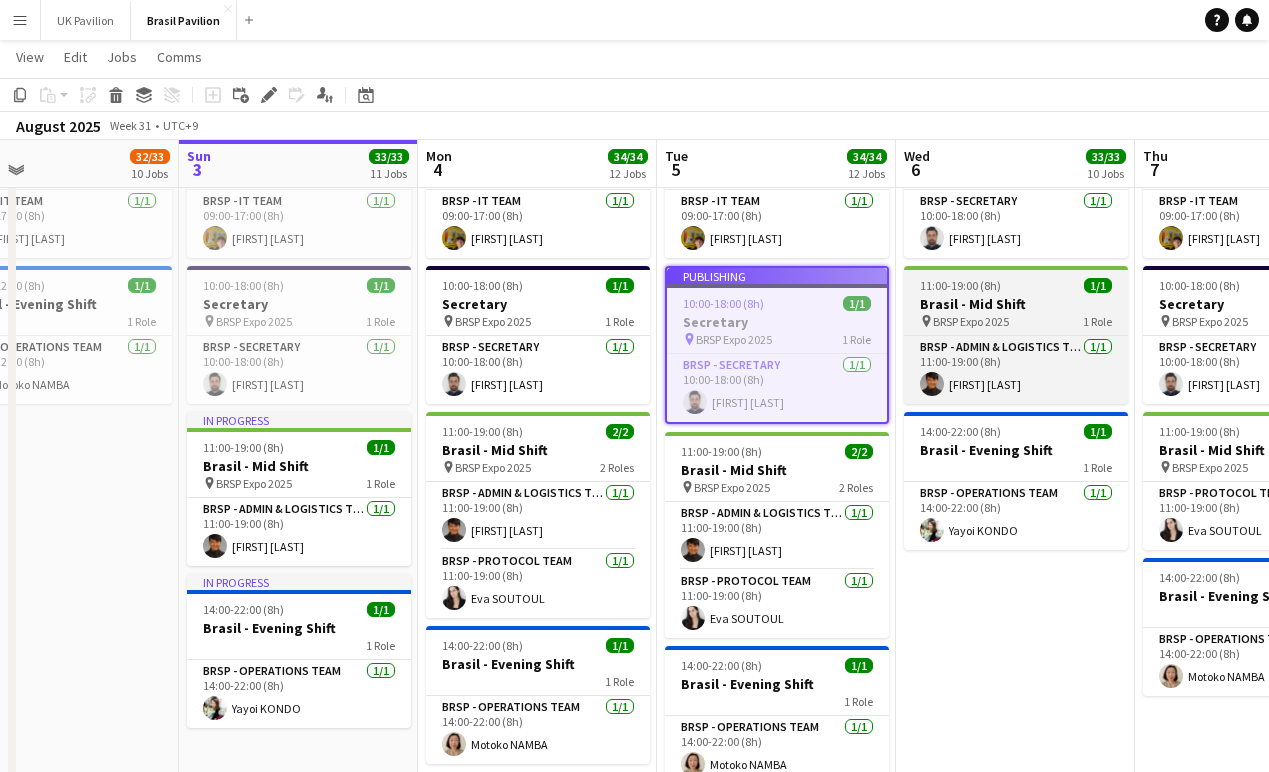 click on "Brasil - Mid Shift" at bounding box center [1016, 304] 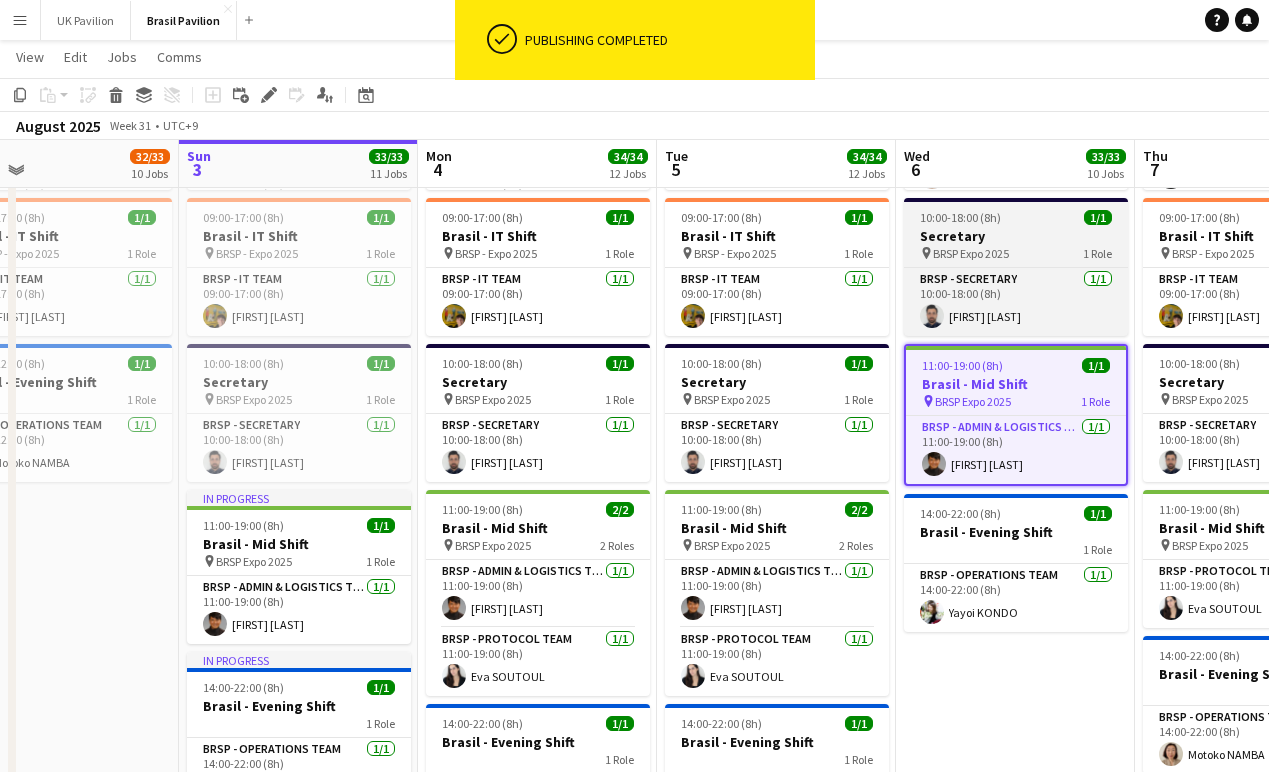 scroll, scrollTop: 430, scrollLeft: 0, axis: vertical 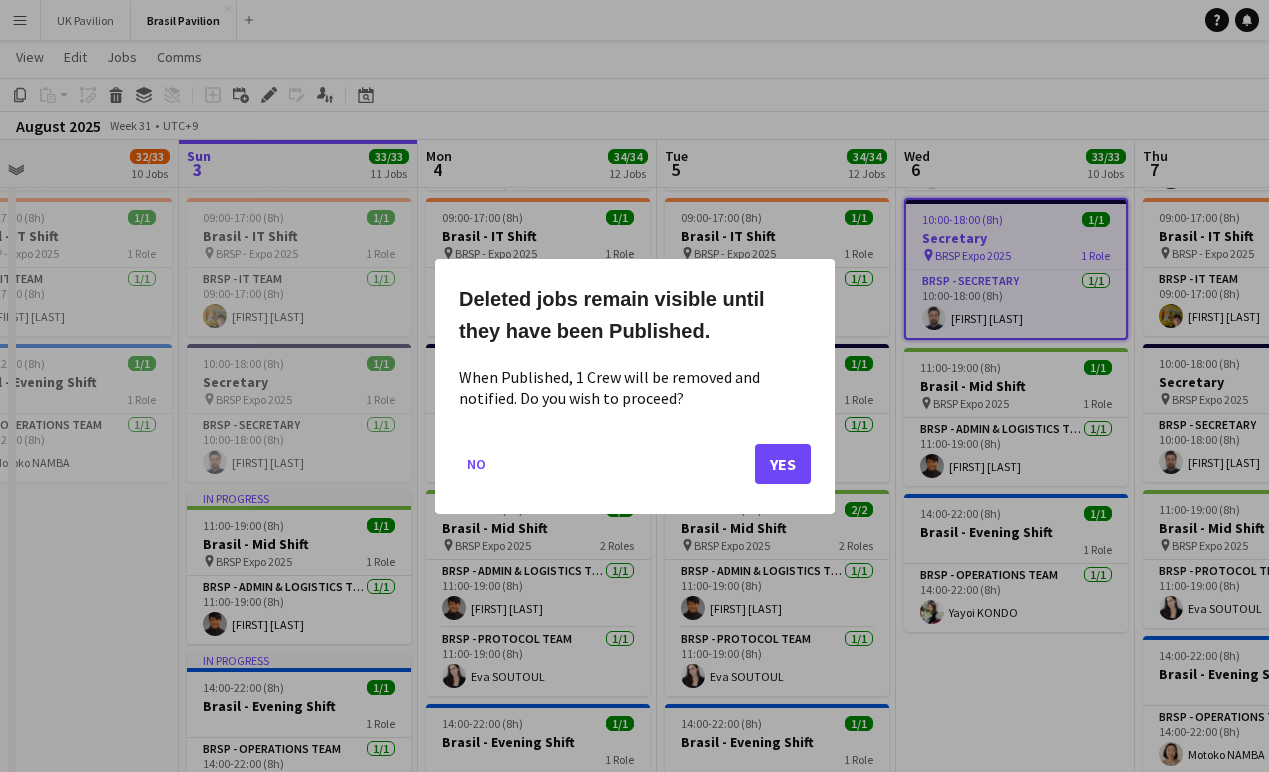 click on "Yes" 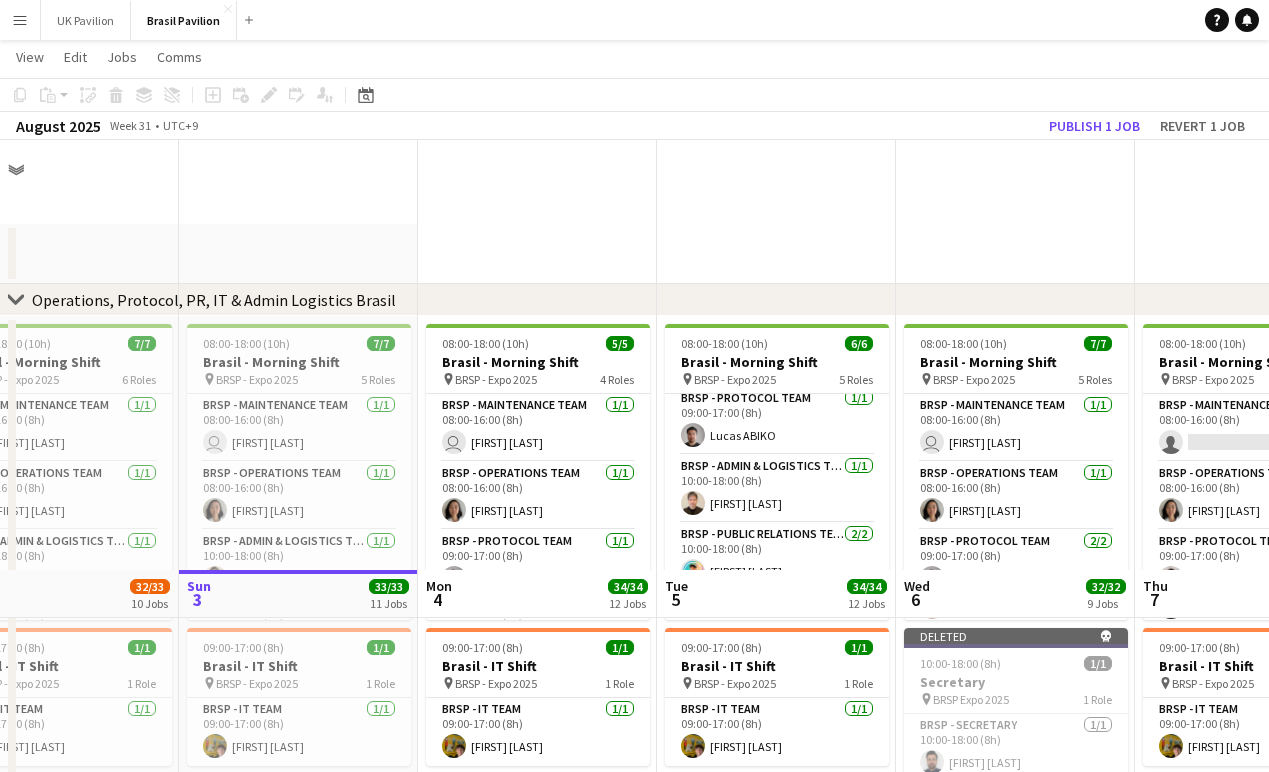 scroll, scrollTop: 430, scrollLeft: 0, axis: vertical 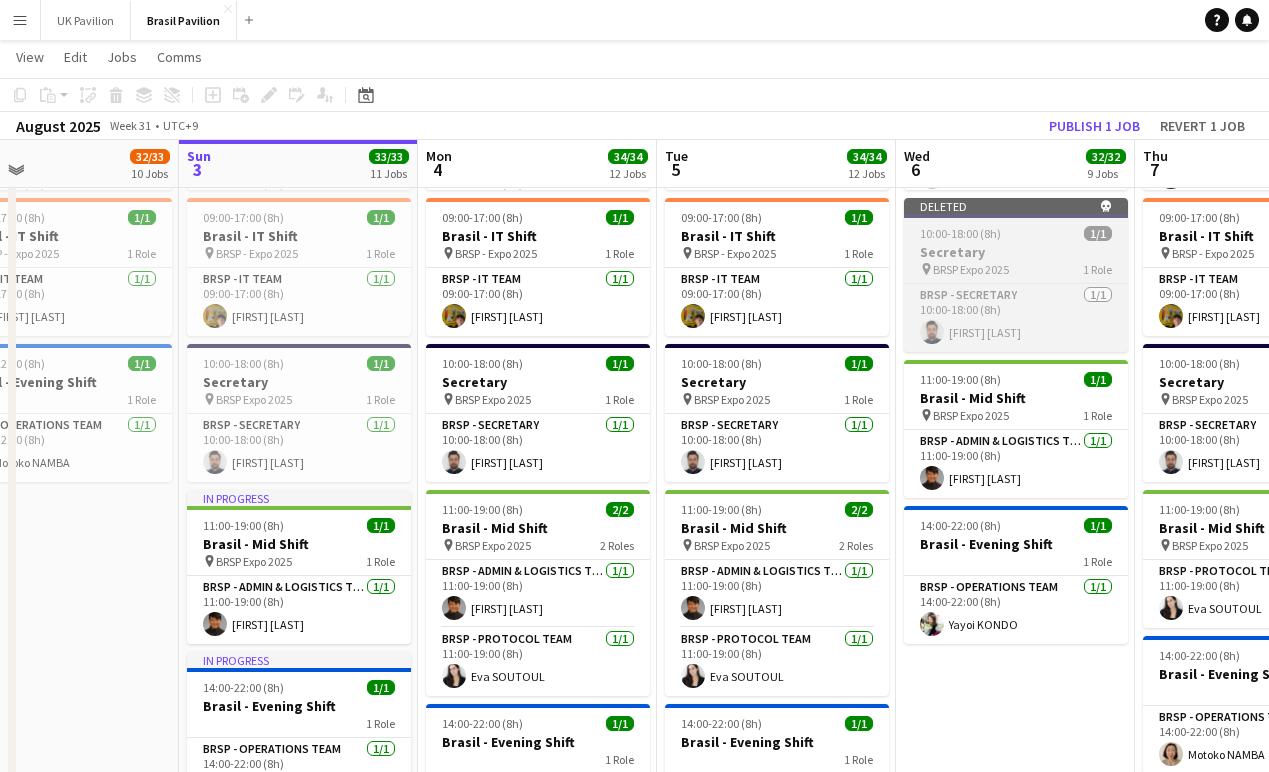 click on "[TIME]-[TIME] ([TIME])    [NUMBER]/[NUMBER]" at bounding box center [1016, 233] 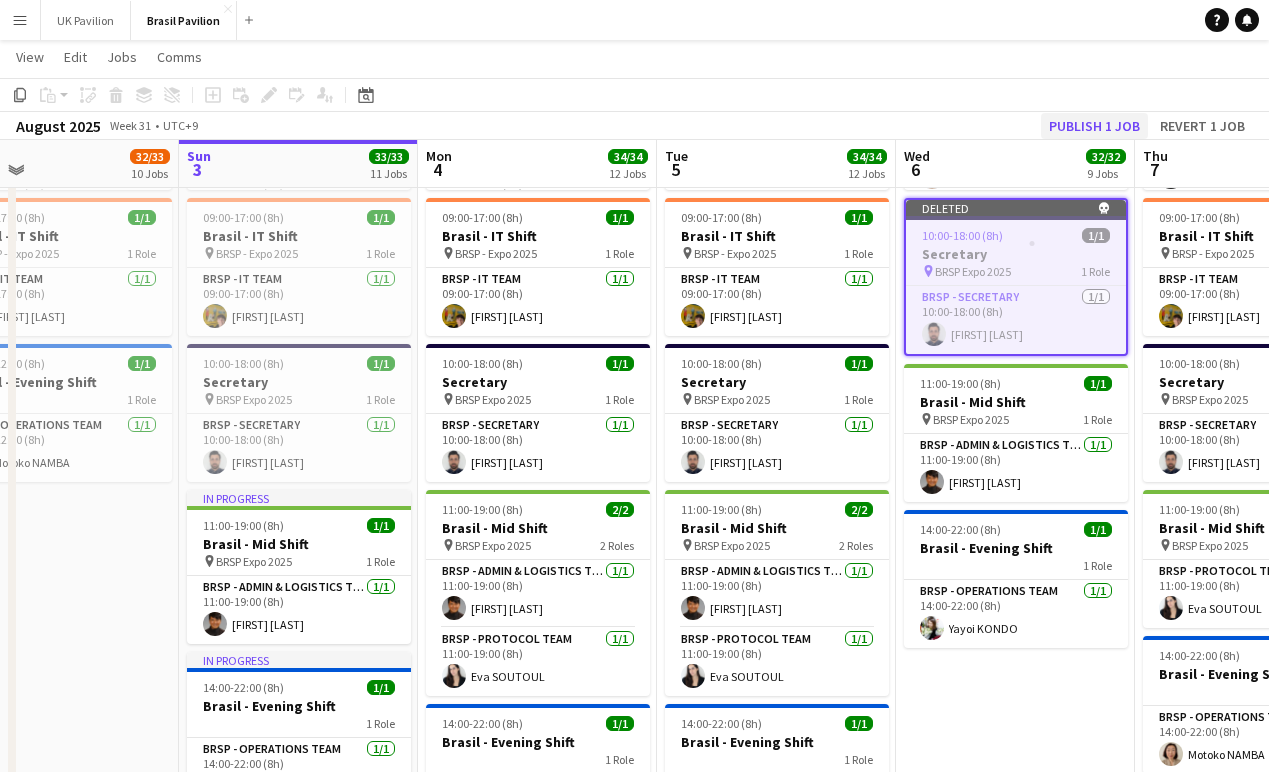 click on "Publish 1 job" 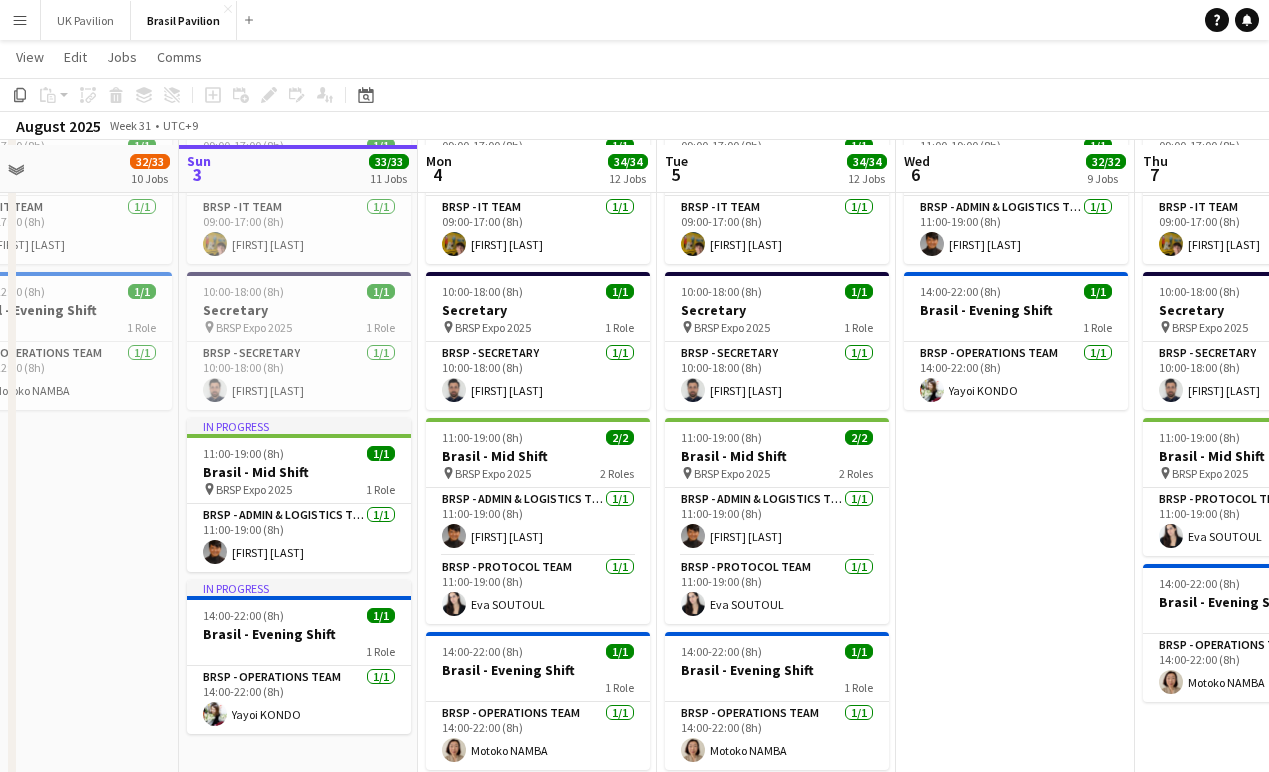 scroll, scrollTop: 507, scrollLeft: 0, axis: vertical 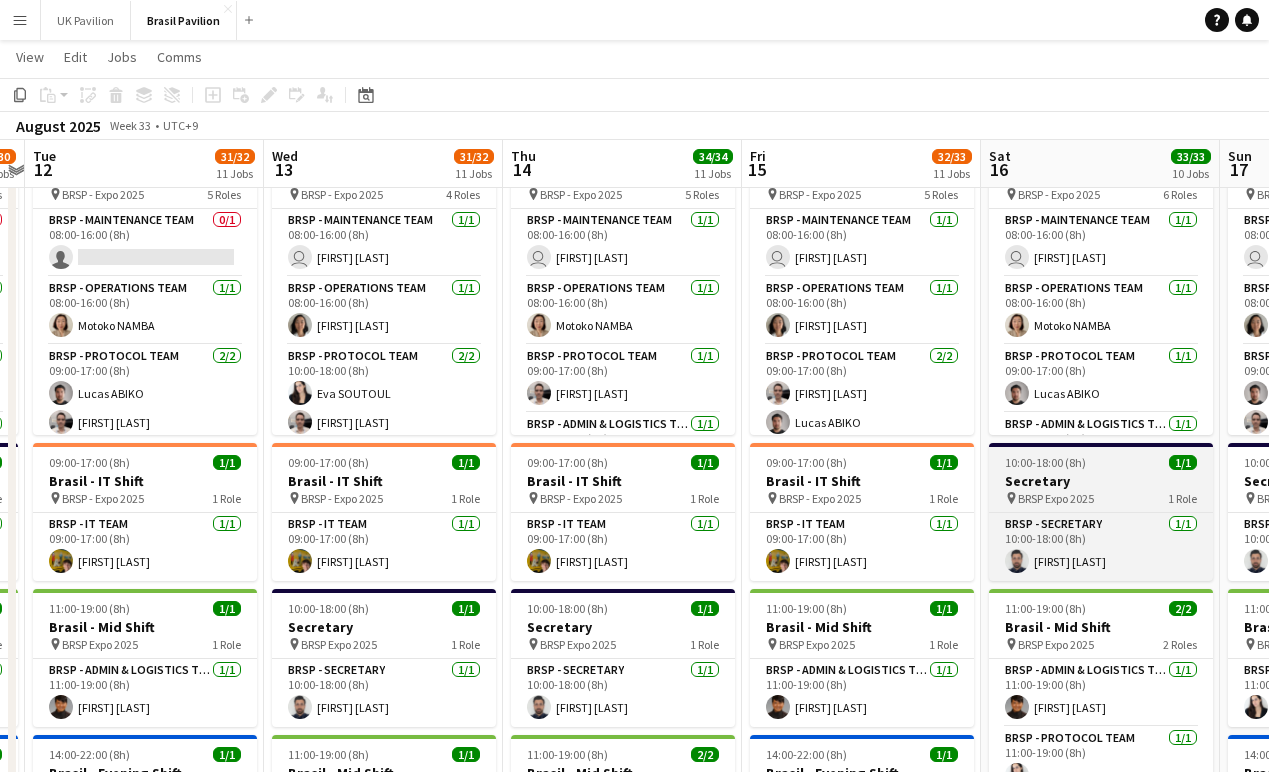click on "Secretary" at bounding box center (1101, 481) 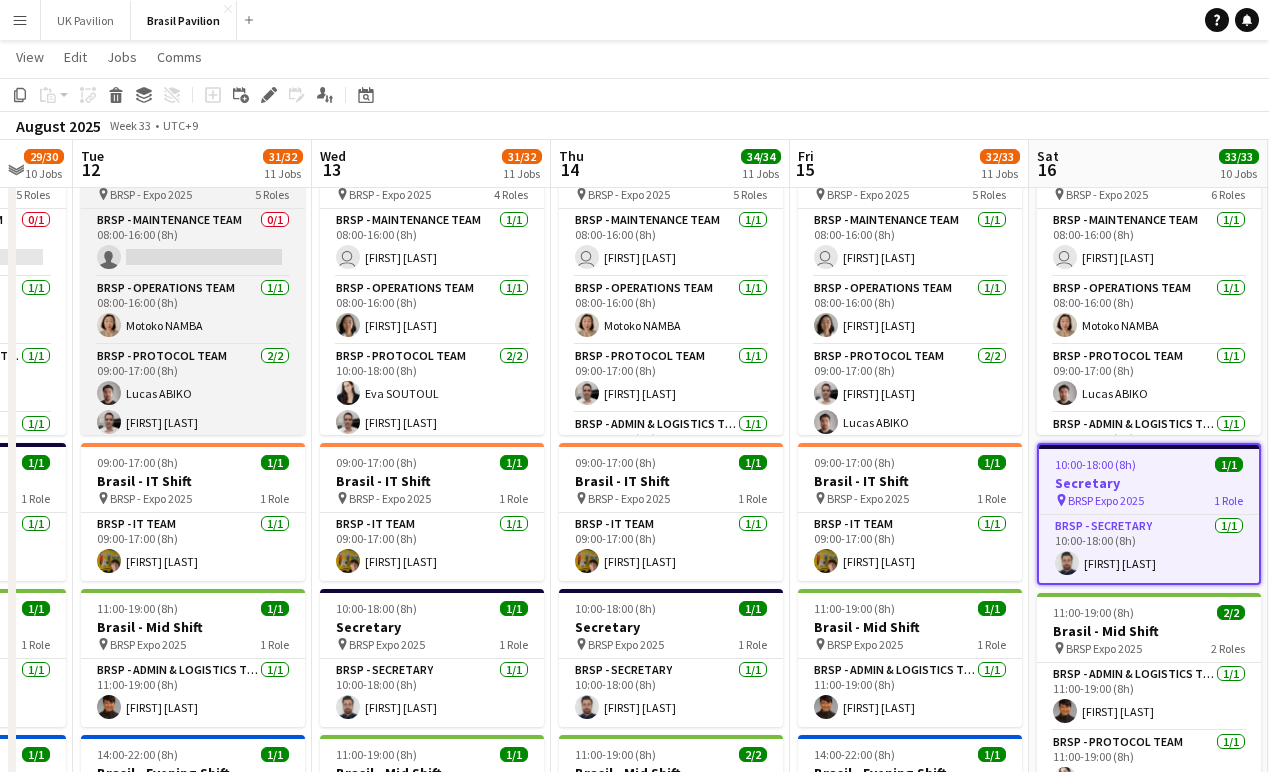 scroll, scrollTop: 0, scrollLeft: 882, axis: horizontal 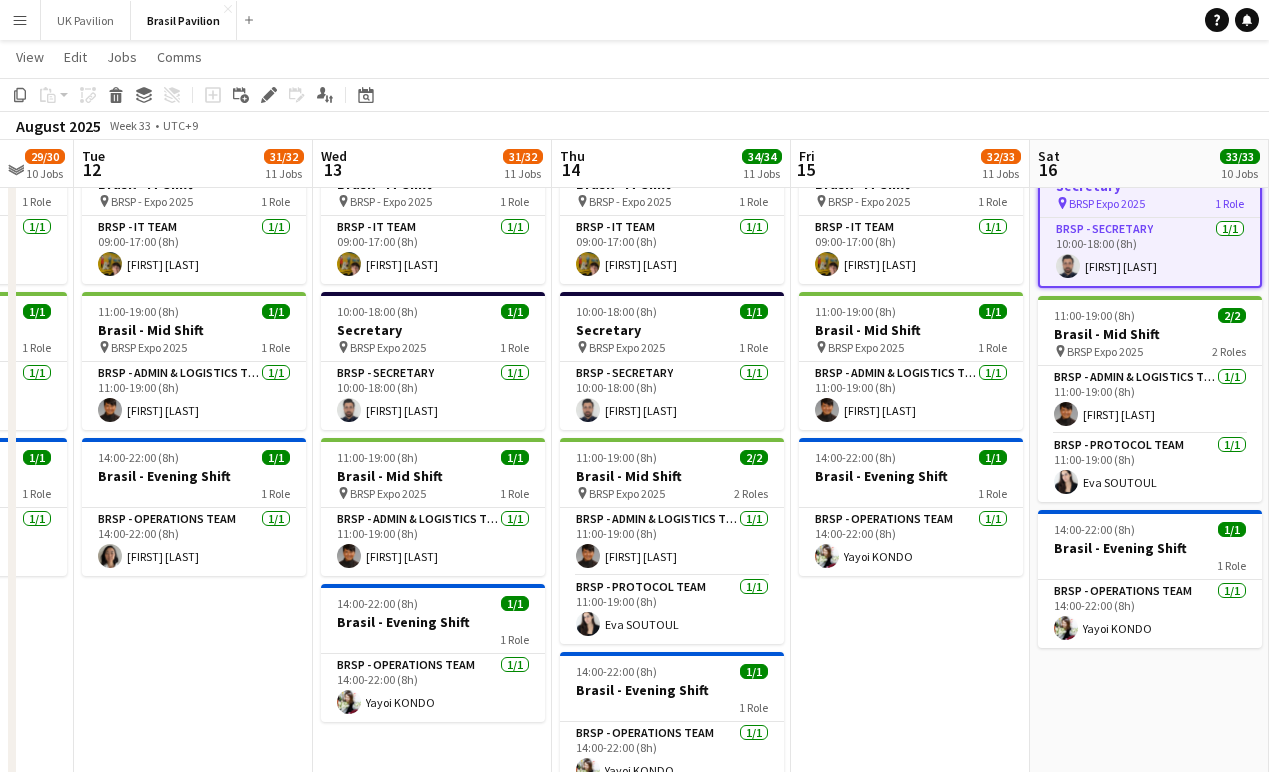 click on "[TIME]-[TIME] ([TIME]) [NUMBER]/[NUMBER] [COUNTRY] - [SHIFT]
pin
[EVENT]   [NUMBER] Roles   [TEAM]   [NUMBER]/[NUMBER]   [TIME]-[TIME] ([TIME])
[TIME]-[TIME] ([TIME])    [NUMBER]/[NUMBER]   [COUNTRY] - [SHIFT]
user
[FIRST] [LAST]  [TEAM]   [NUMBER]/[NUMBER]   [TIME]-[TIME] ([TIME])
[FIRST] [LAST]  [TEAM]   [NUMBER]/[NUMBER]   [TIME]-[TIME] ([TIME])
[FIRST] [LAST]  [TEAM]   [NUMBER]/[NUMBER]   [TIME]-[TIME] ([TIME])
[FIRST] [LAST]  [TEAM]   [NUMBER]/[NUMBER]   [TIME]-[TIME] ([TIME])
[FIRST] [LAST]     [TIME]-[TIME] ([TIME])    [NUMBER]/[NUMBER]   [COUNTRY] - [SHIFT]
pin
[EVENT]   [NUMBER] Role   [TEAM]   [NUMBER]/[NUMBER]   [TIME]-[TIME] ([TIME])
[FIRST] [LAST]     [TIME]-[TIME] ([TIME])    [NUMBER]/[NUMBER]   [COUNTRY] - [SHIFT]
pin
[EVENT]   [NUMBER] Role   [TEAM]   [NUMBER]/[NUMBER]   [TIME]-[TIME] ([TIME])
[FIRST] [LAST]     [TIME]-[TIME] ([TIME])    [NUMBER]/[NUMBER]   [COUNTRY] - [SHIFT]   [NUMBER] Role   [TEAM]   [NUMBER]/[NUMBER]   [TIME]-[TIME] ([TIME])
[FIRST] [LAST]" at bounding box center [910, 352] 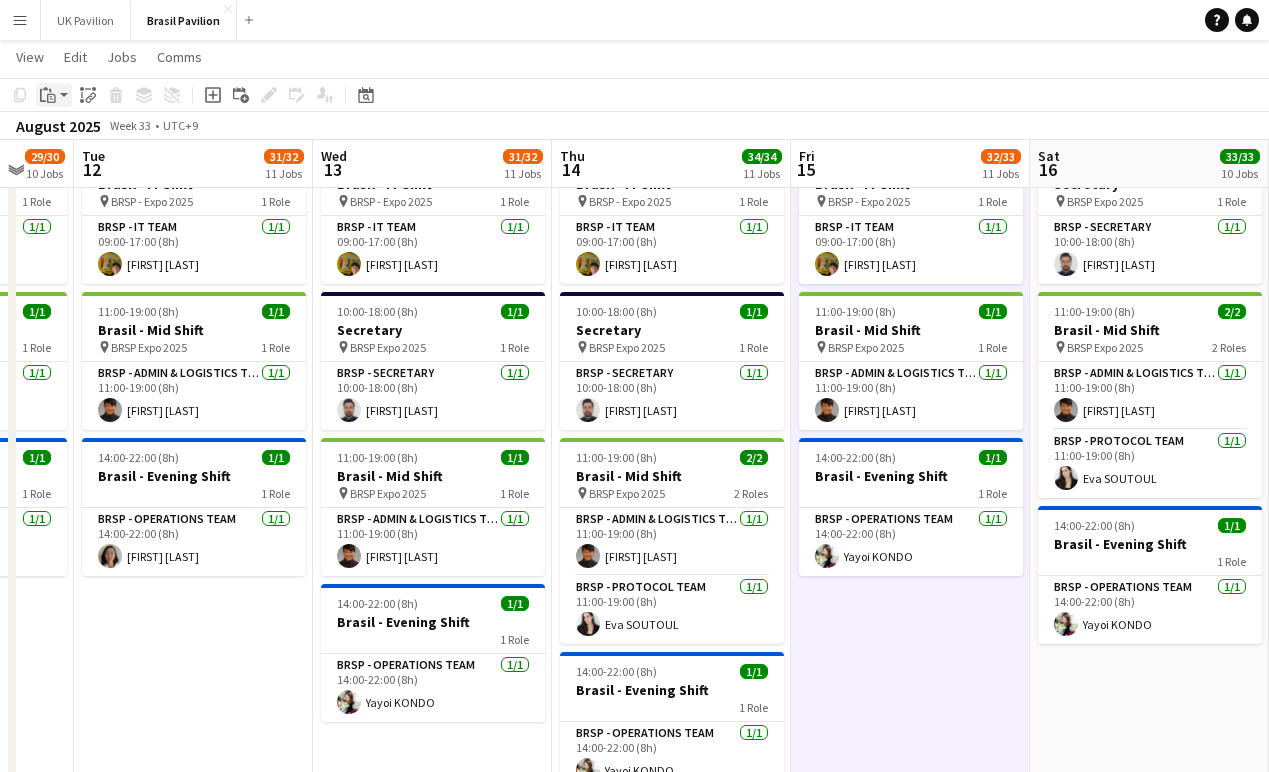 click on "Paste" at bounding box center (48, 95) 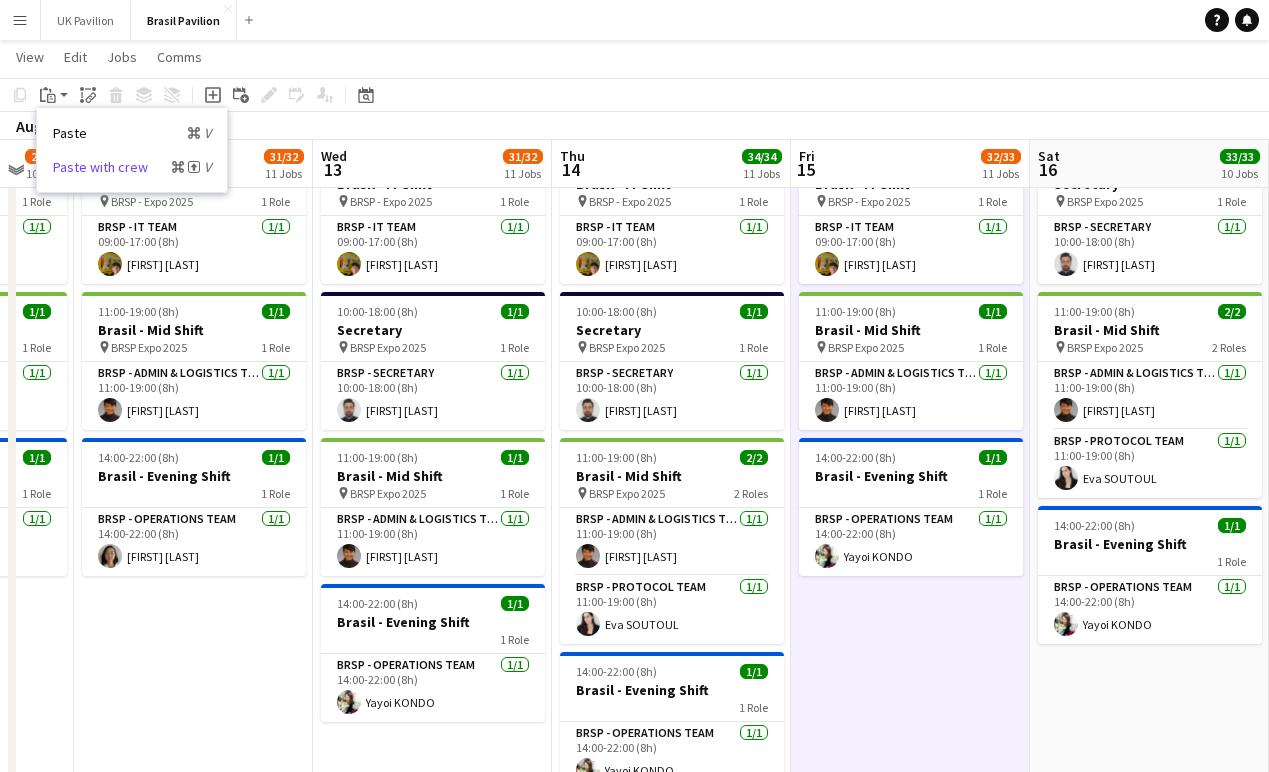 click on "Paste with crew
Command
Shift
V" at bounding box center [132, 167] 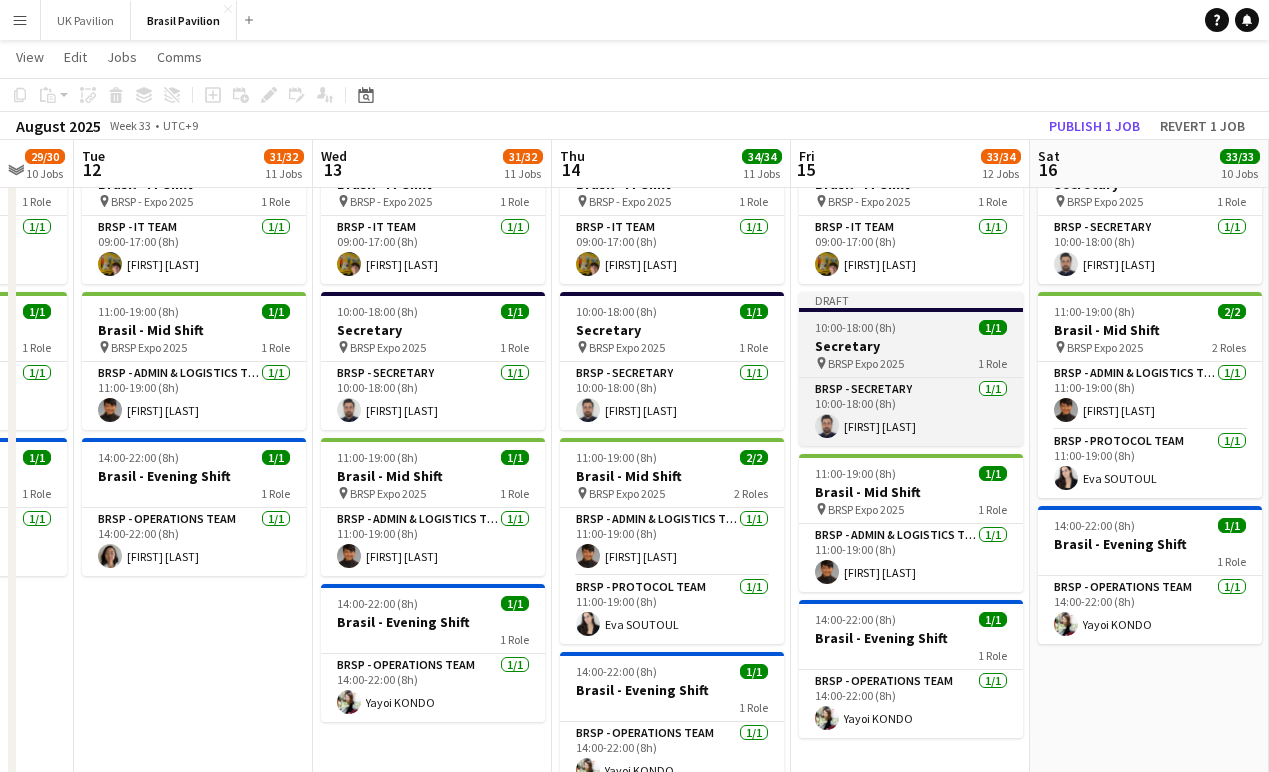 click on "10:00-18:00 (8h)" at bounding box center (855, 327) 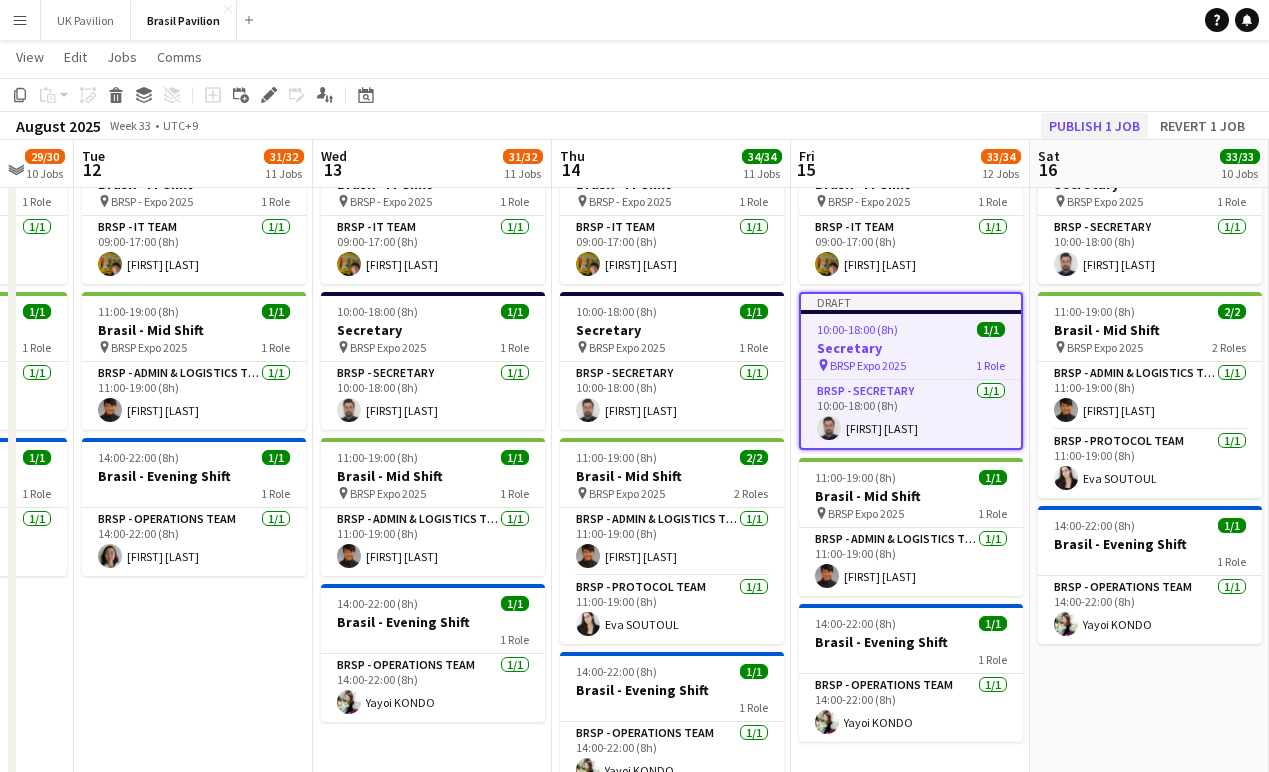 click on "Publish 1 job" 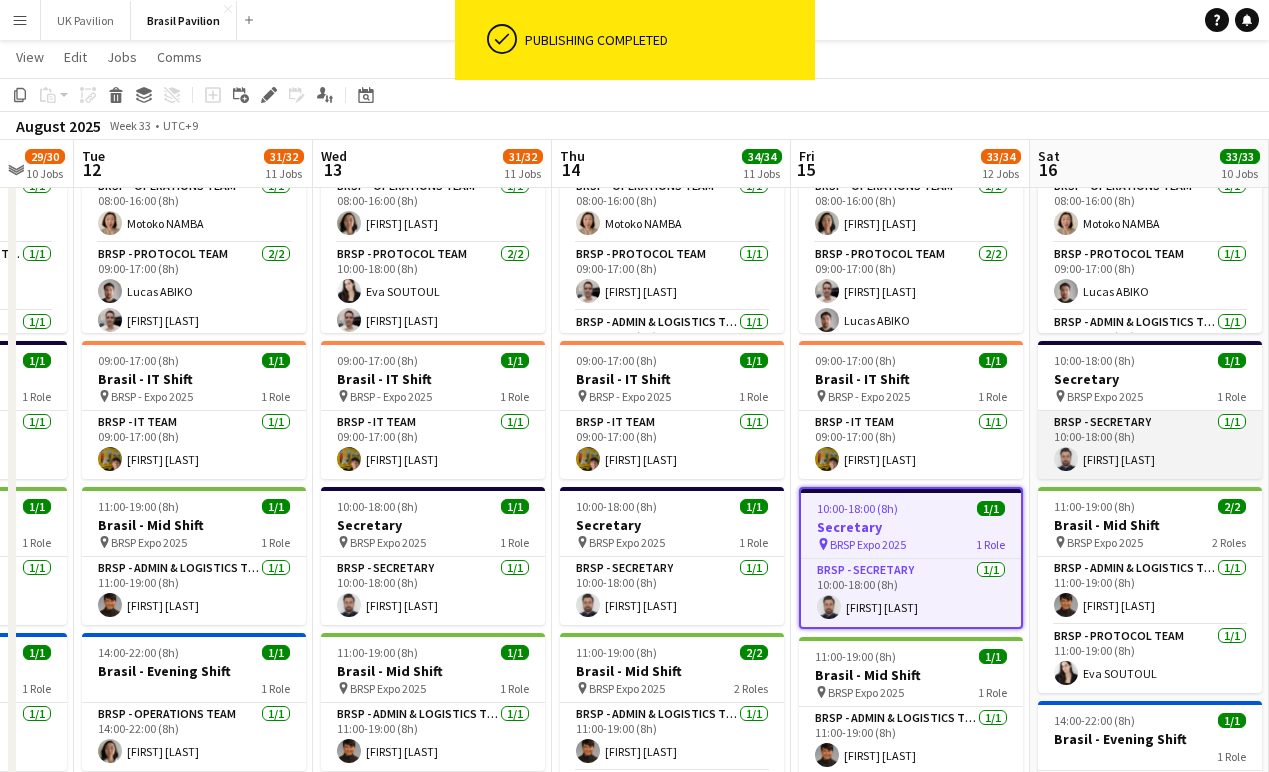 scroll, scrollTop: 282, scrollLeft: 0, axis: vertical 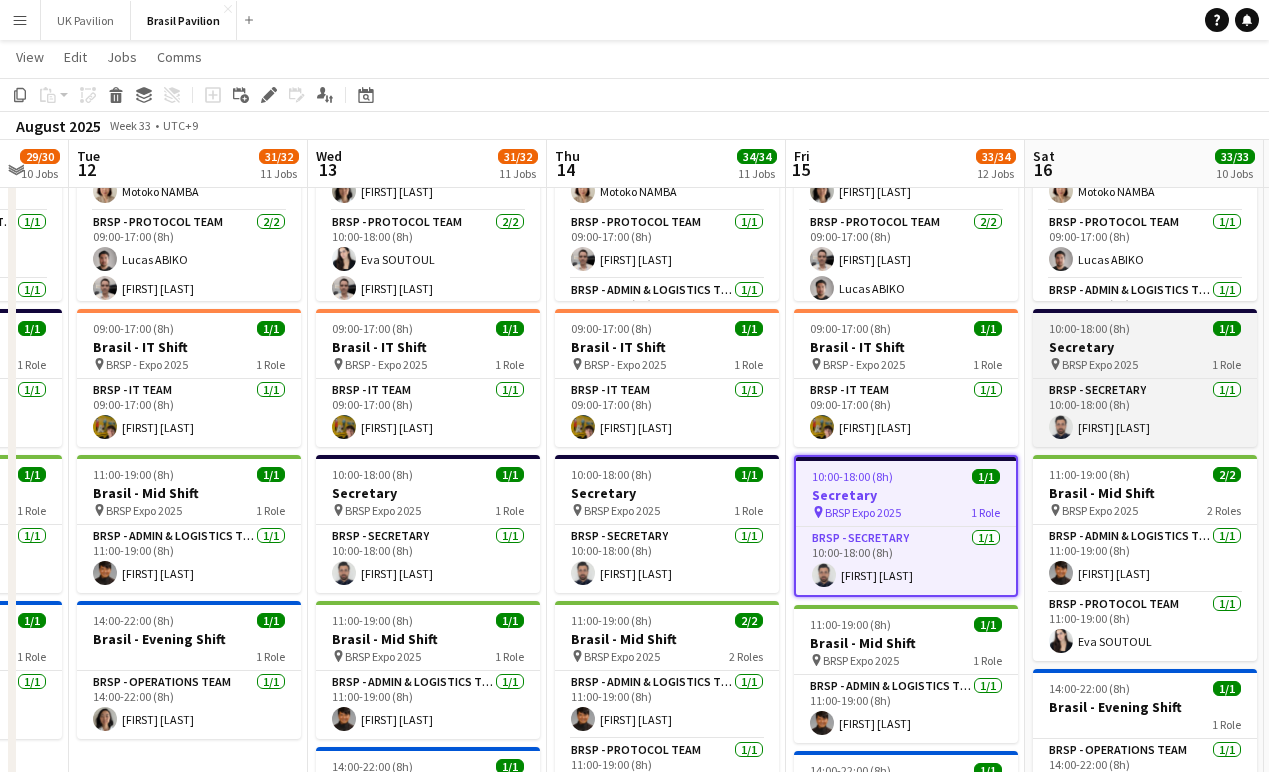 click on "Secretary" at bounding box center (1145, 347) 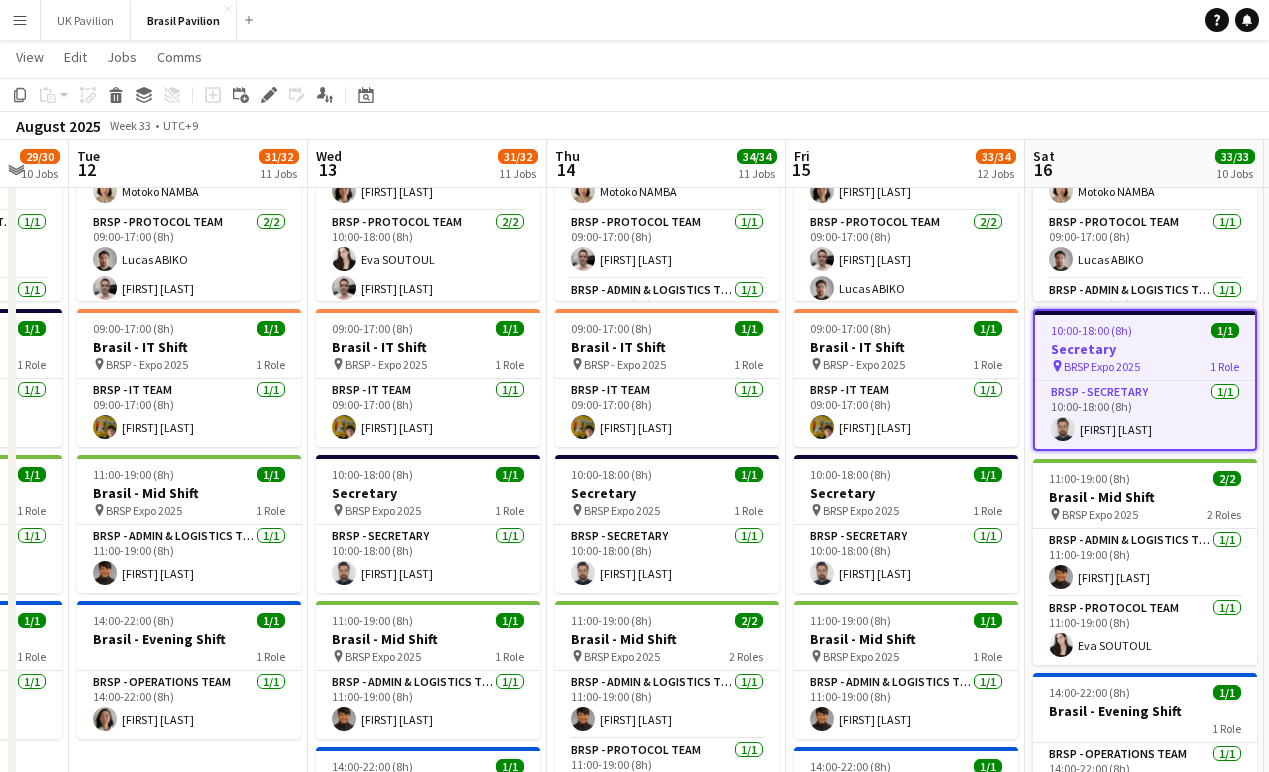 scroll, scrollTop: 0, scrollLeft: 0, axis: both 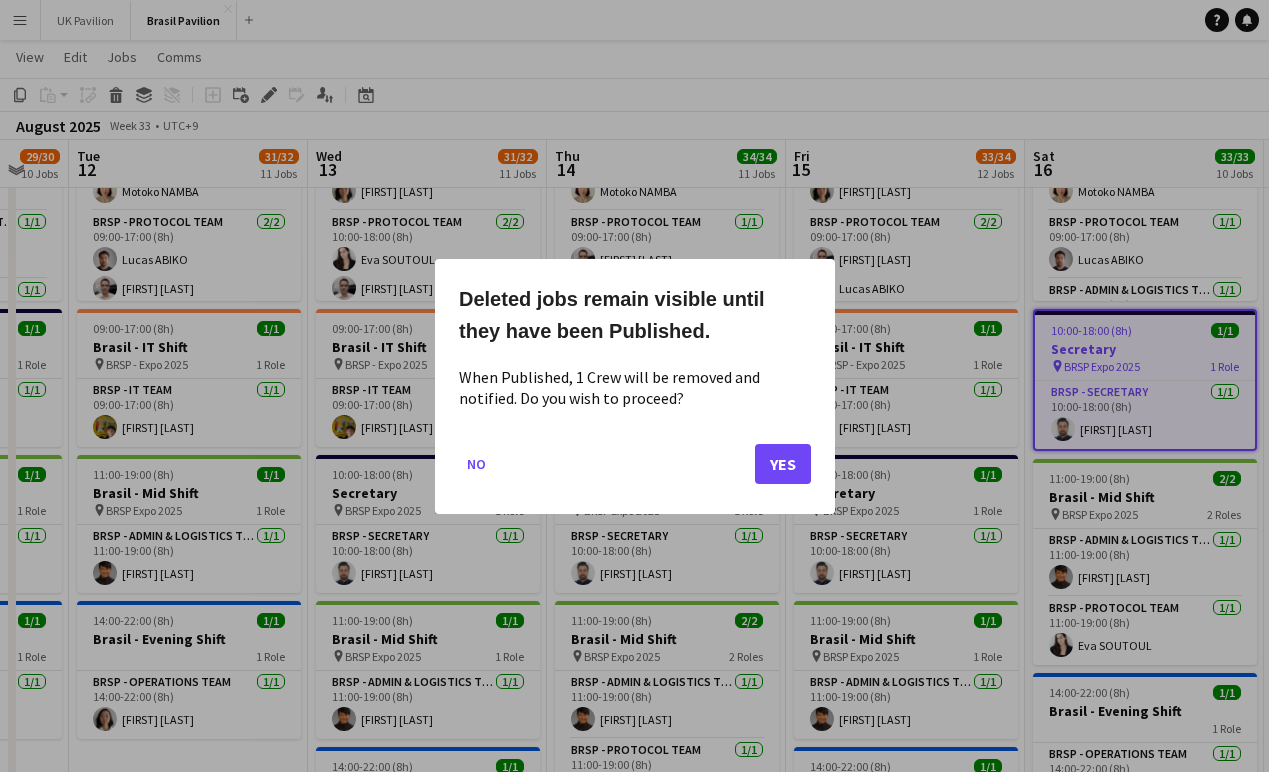 click on "Yes" 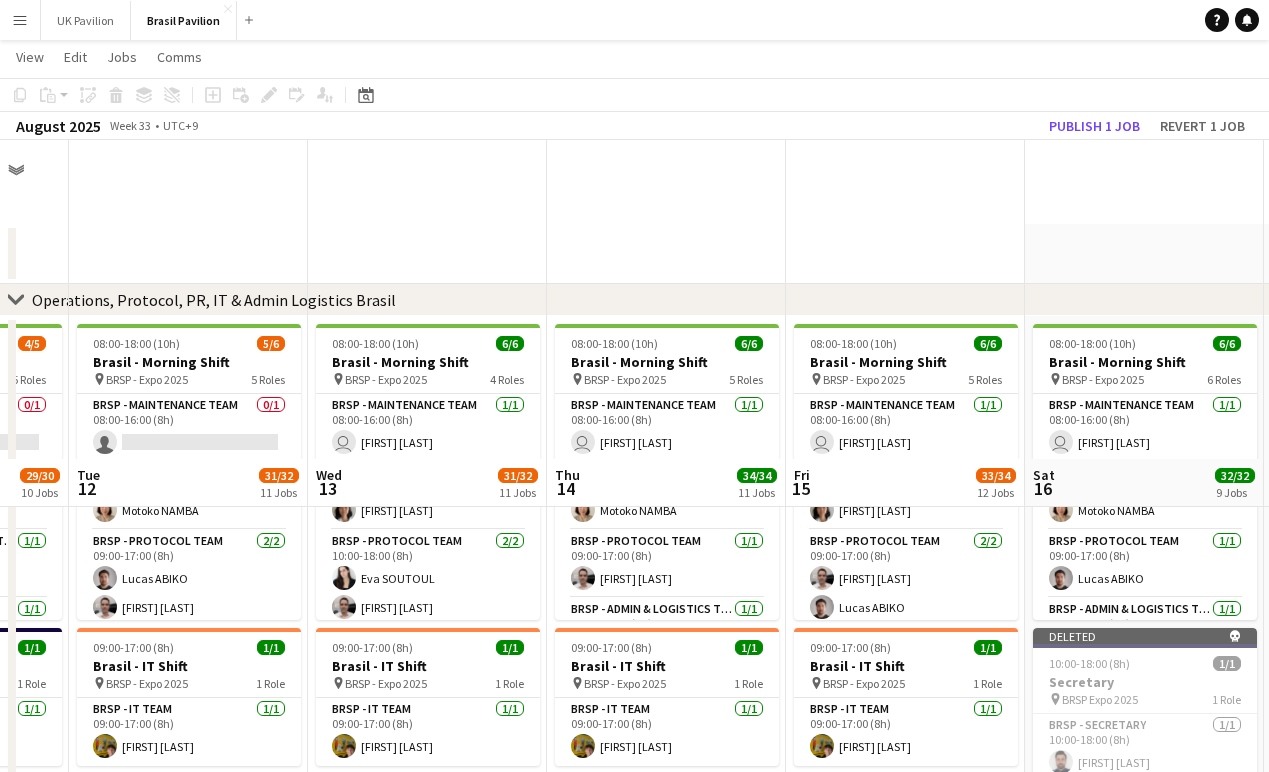 scroll, scrollTop: 319, scrollLeft: 0, axis: vertical 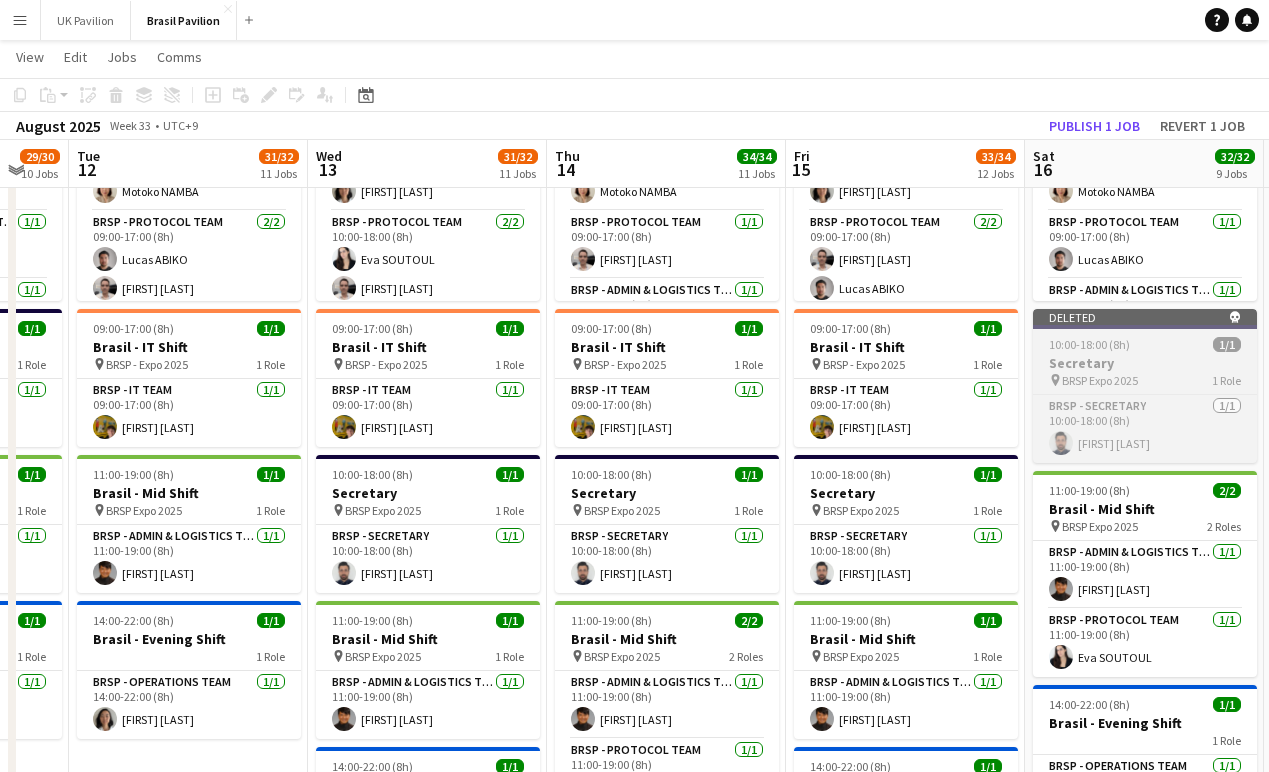 click on "10:00-18:00 (8h)" at bounding box center [1089, 344] 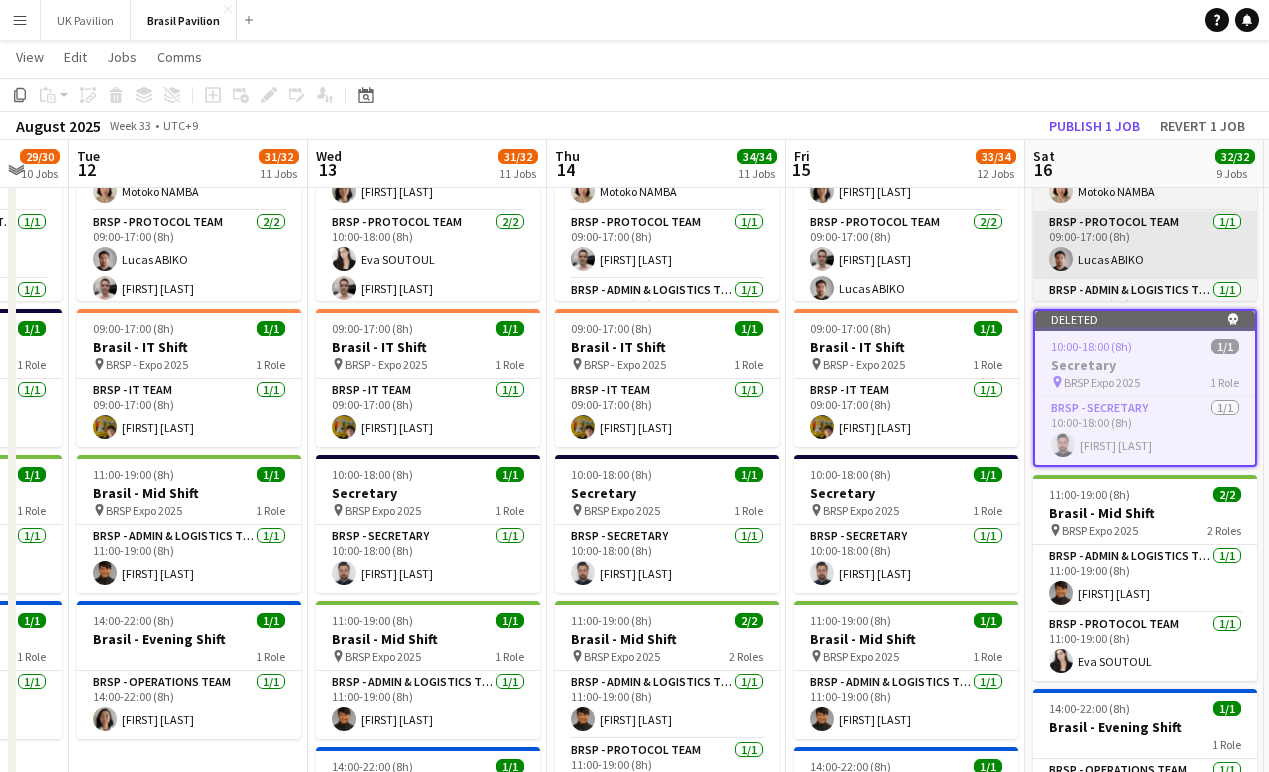 scroll, scrollTop: 265, scrollLeft: 0, axis: vertical 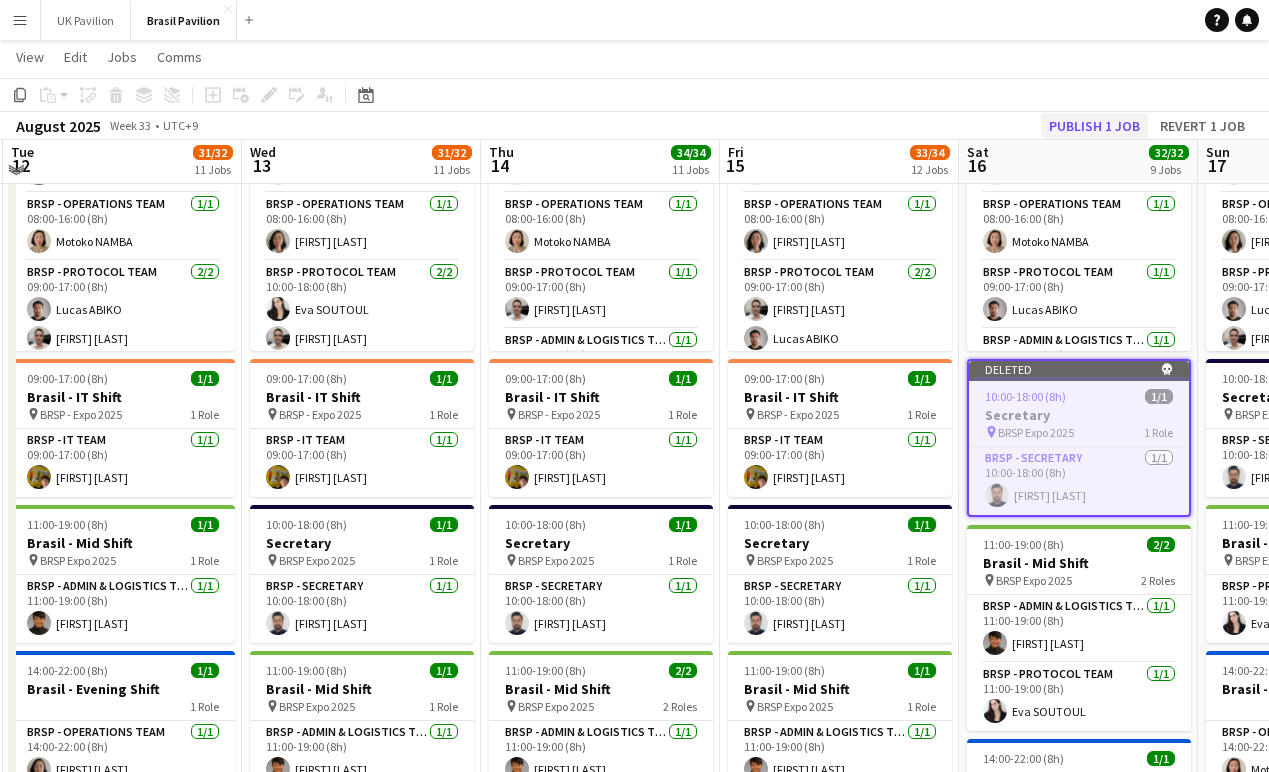 click on "Publish 1 job" 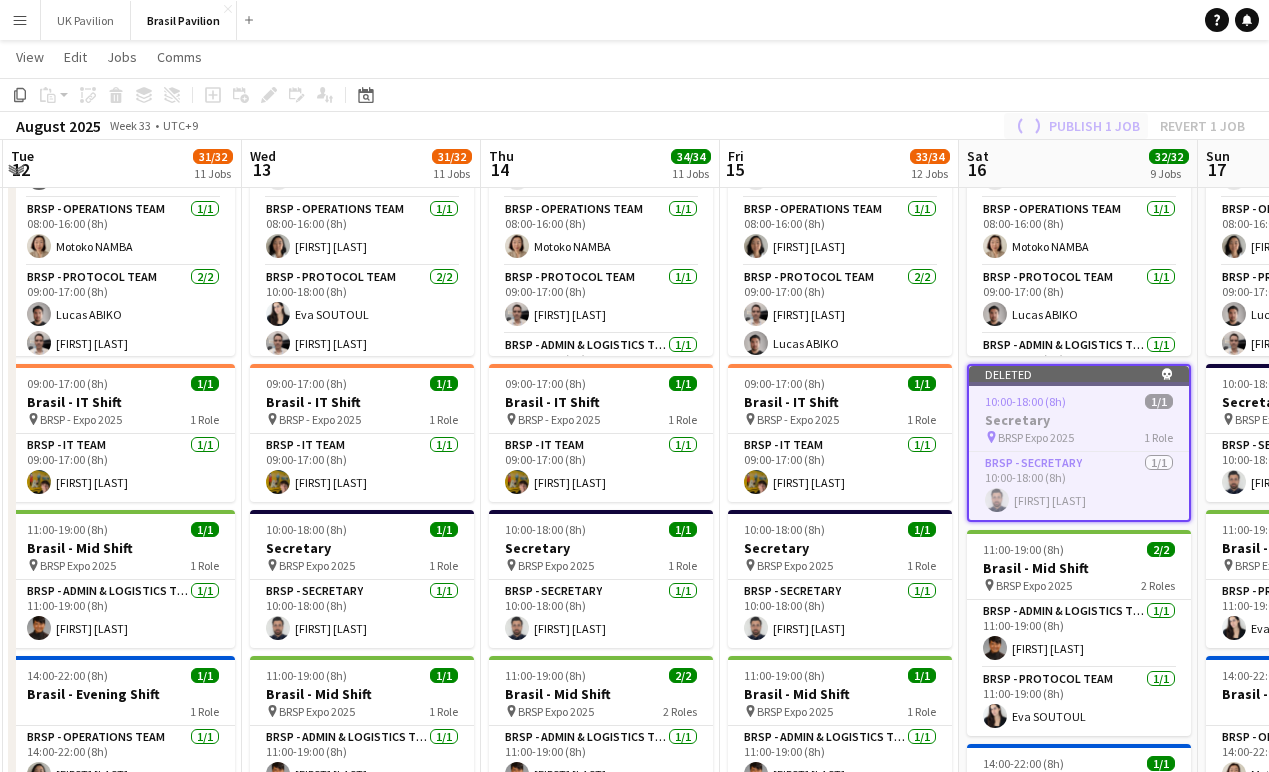 scroll, scrollTop: 264, scrollLeft: 0, axis: vertical 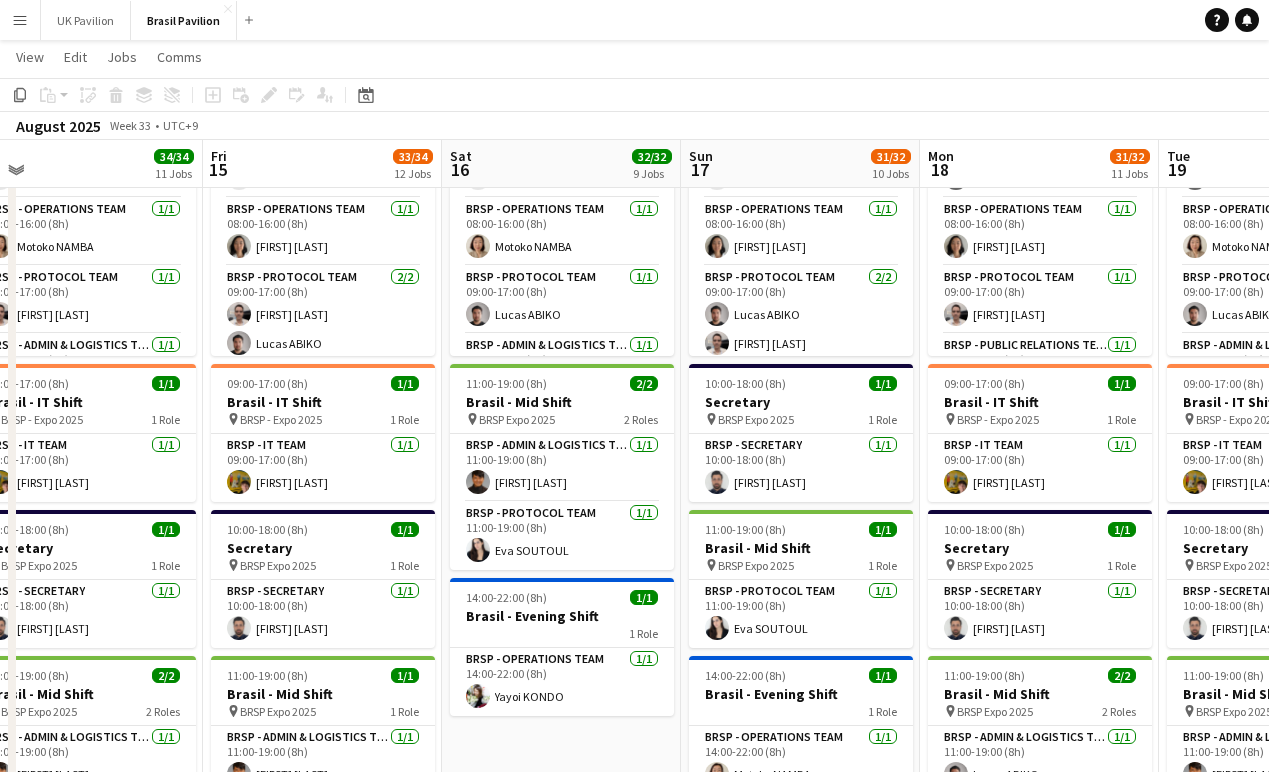 click on "Copy
Paste
Paste
Command
V Paste with crew
Command
Shift
V
Paste linked Job
Delete
Group
Ungroup
Add job
Add linked Job
Edit
Edit linked Job
Applicants
Date picker
AUG 2025 AUG 2025 Monday M Tuesday T Wednesday W Thursday T Friday F Saturday S Sunday S  AUG   1   2   3   4   5   6   7   8   9   10   11   12   13   14   15   16   17   18   19   20   21   22   23   24   25" 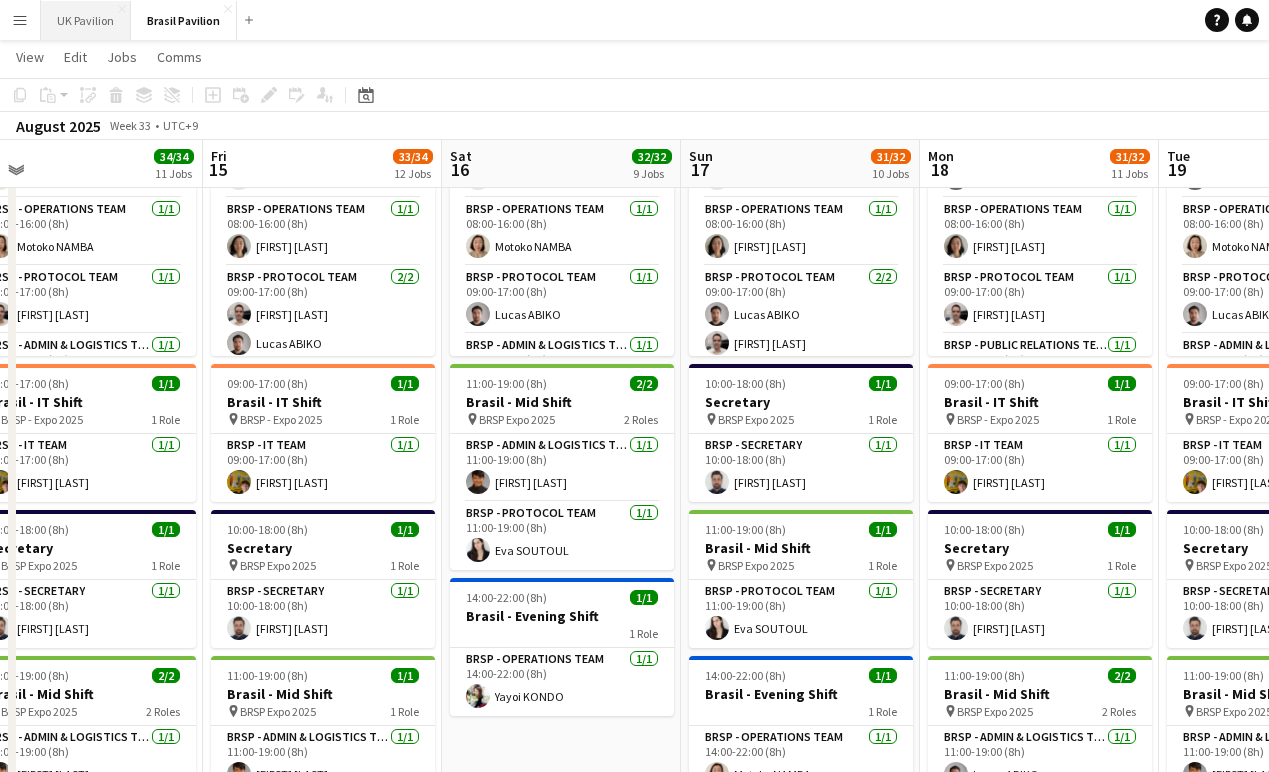 scroll, scrollTop: 3, scrollLeft: 0, axis: vertical 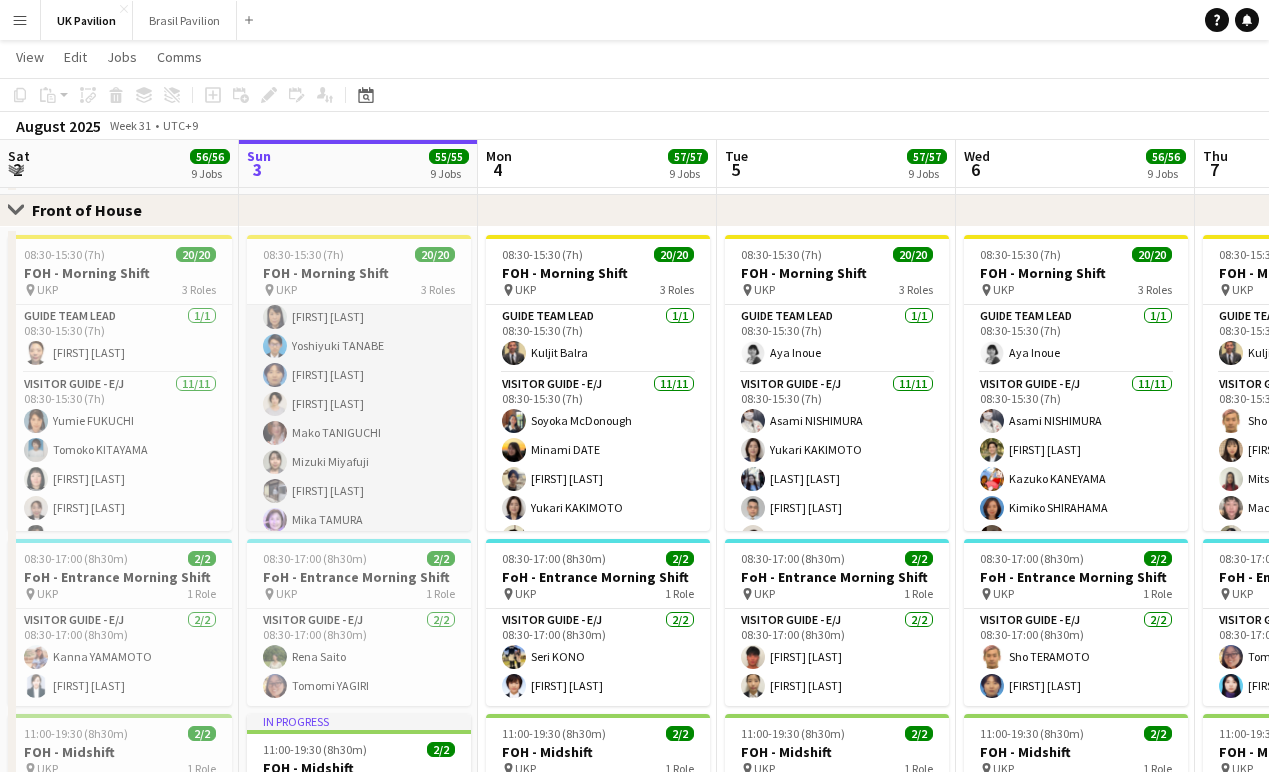 click on "[TITLE] - [LANG] [NUMBER]/[NUMBER]   [TIME]-[TIME] ([TIME])
[FIRST] [LAST] [FIRST] [LAST] [FIRST] [LAST] [FIRST] [LAST] [FIRST] [LAST] [FIRST] [LAST] [FIRST] [LAST] [FIRST] [LAST]" at bounding box center (359, 404) 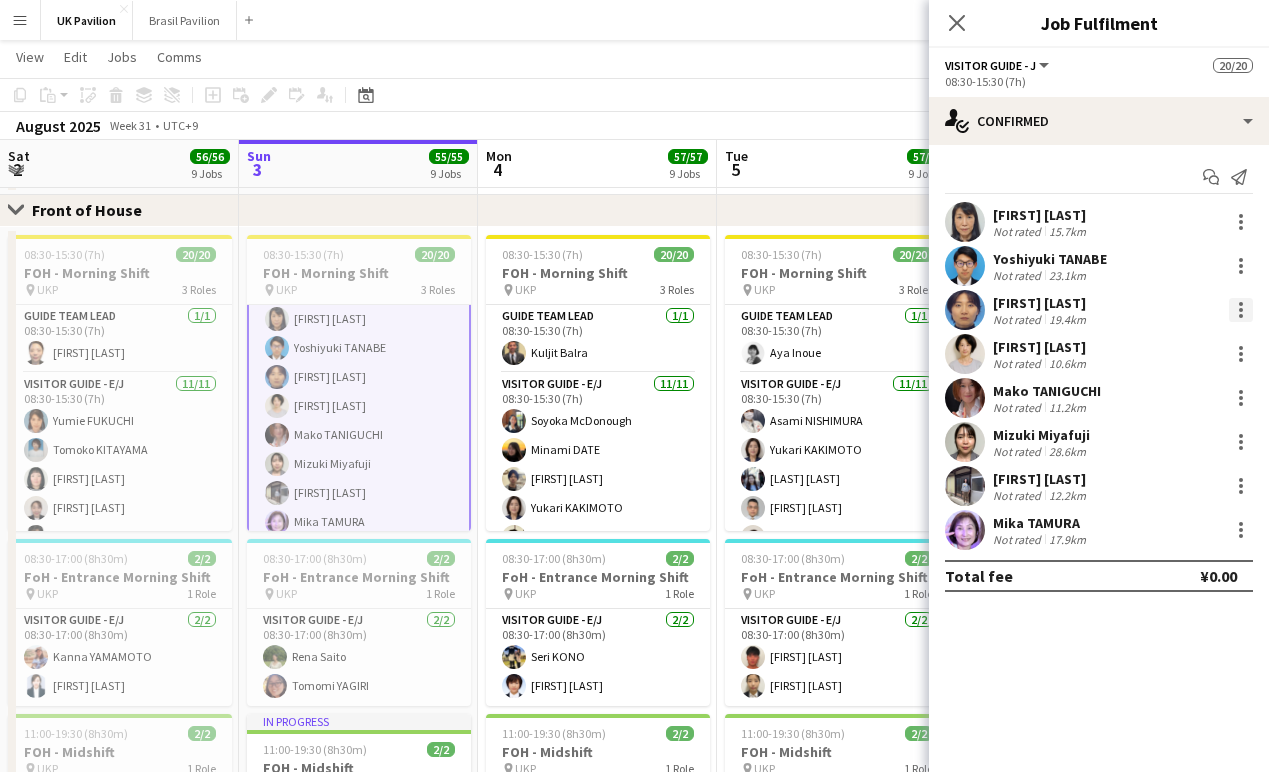 click at bounding box center [1241, 310] 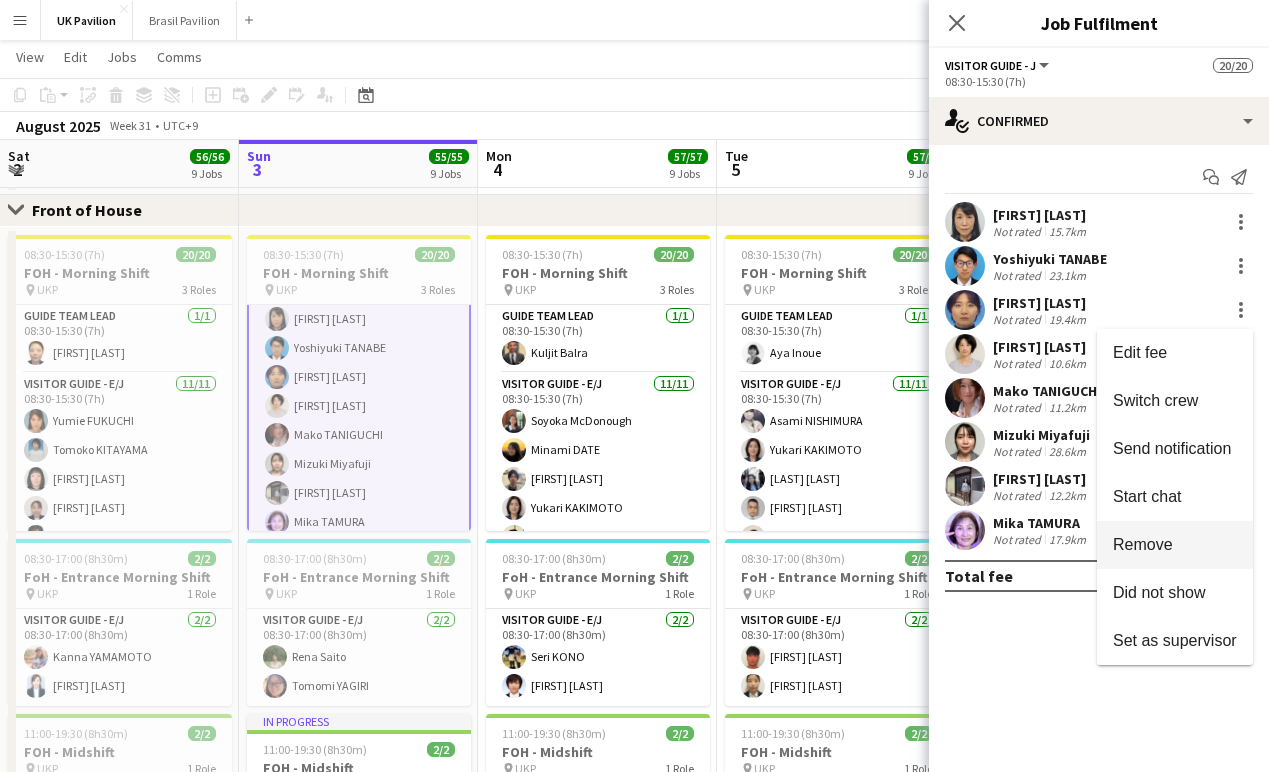 click on "Remove" at bounding box center (1143, 544) 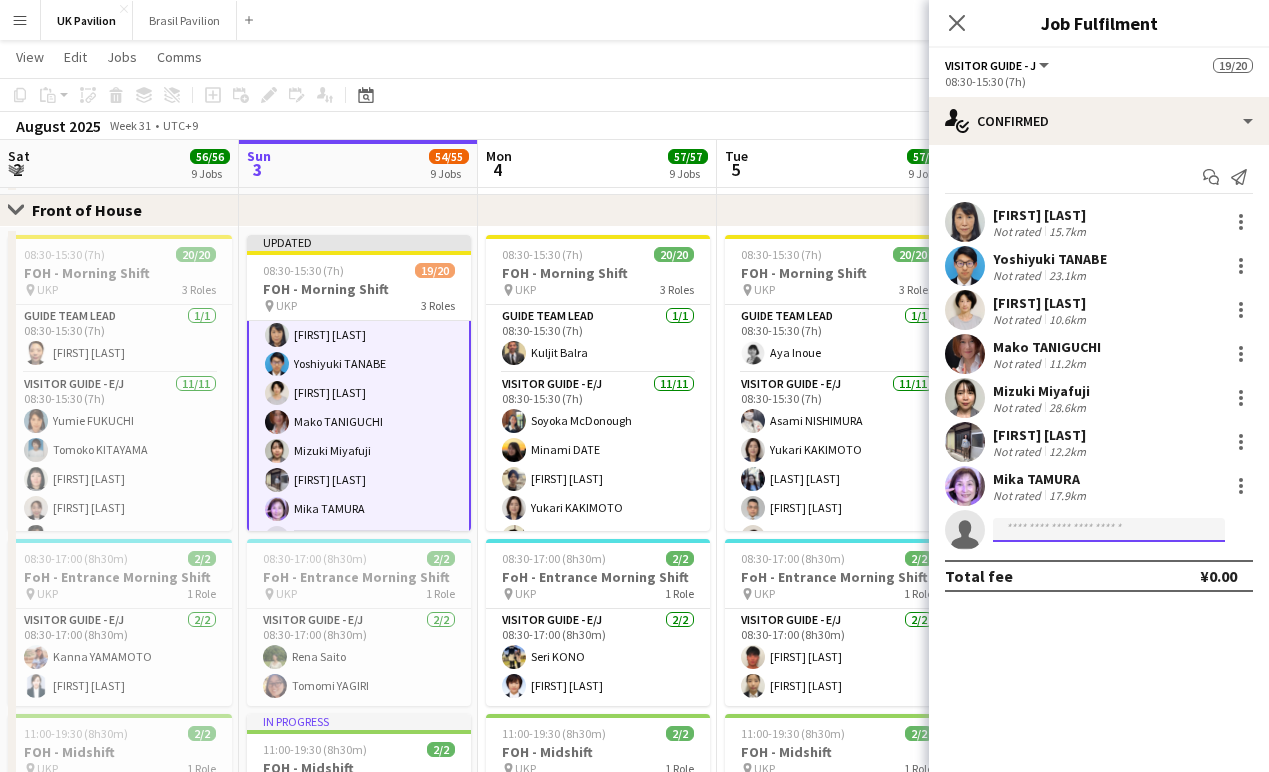 click 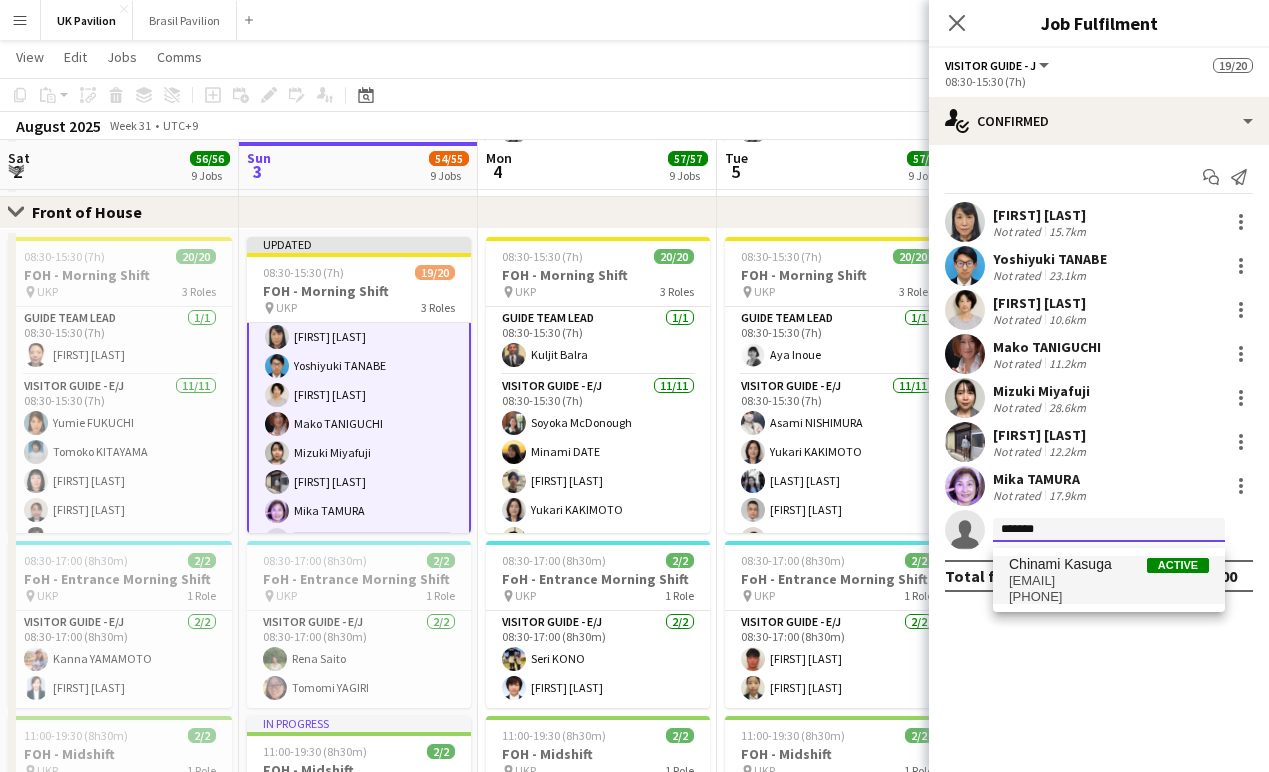 type on "*******" 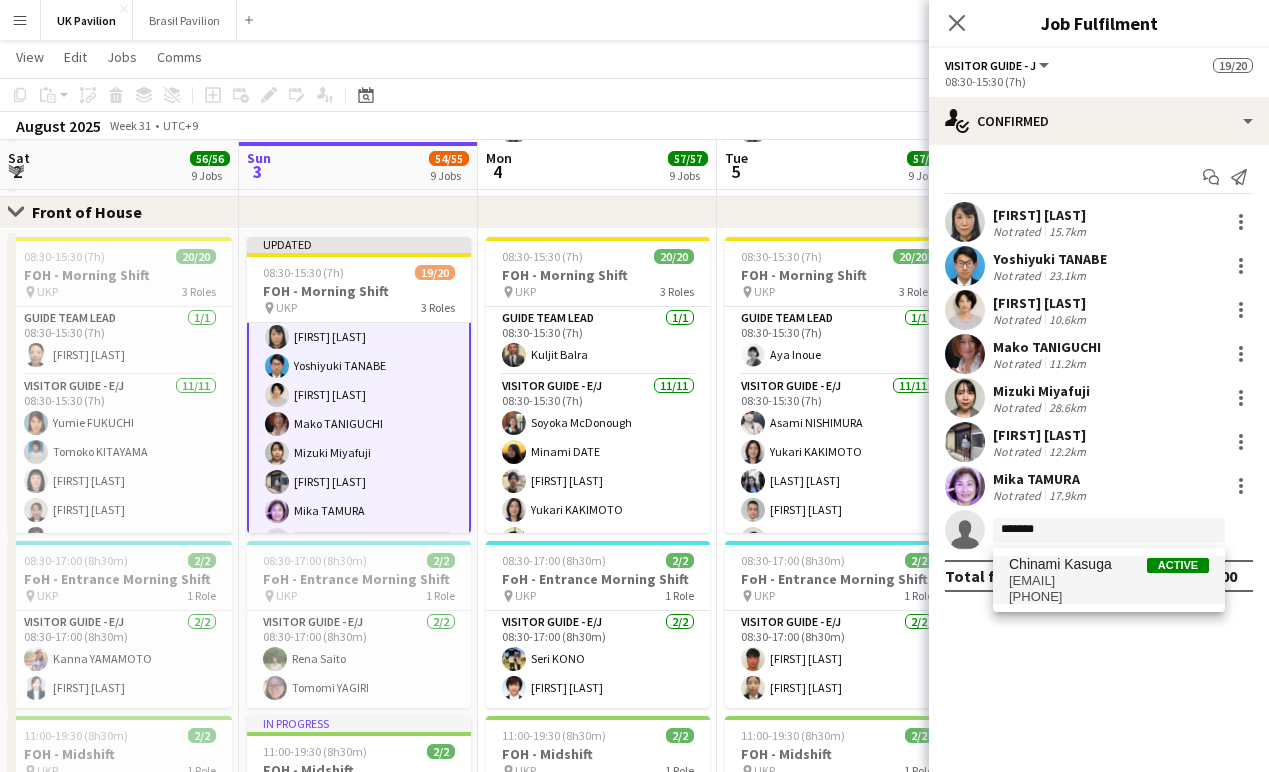 click on "Chinami Kasuga" at bounding box center [1060, 564] 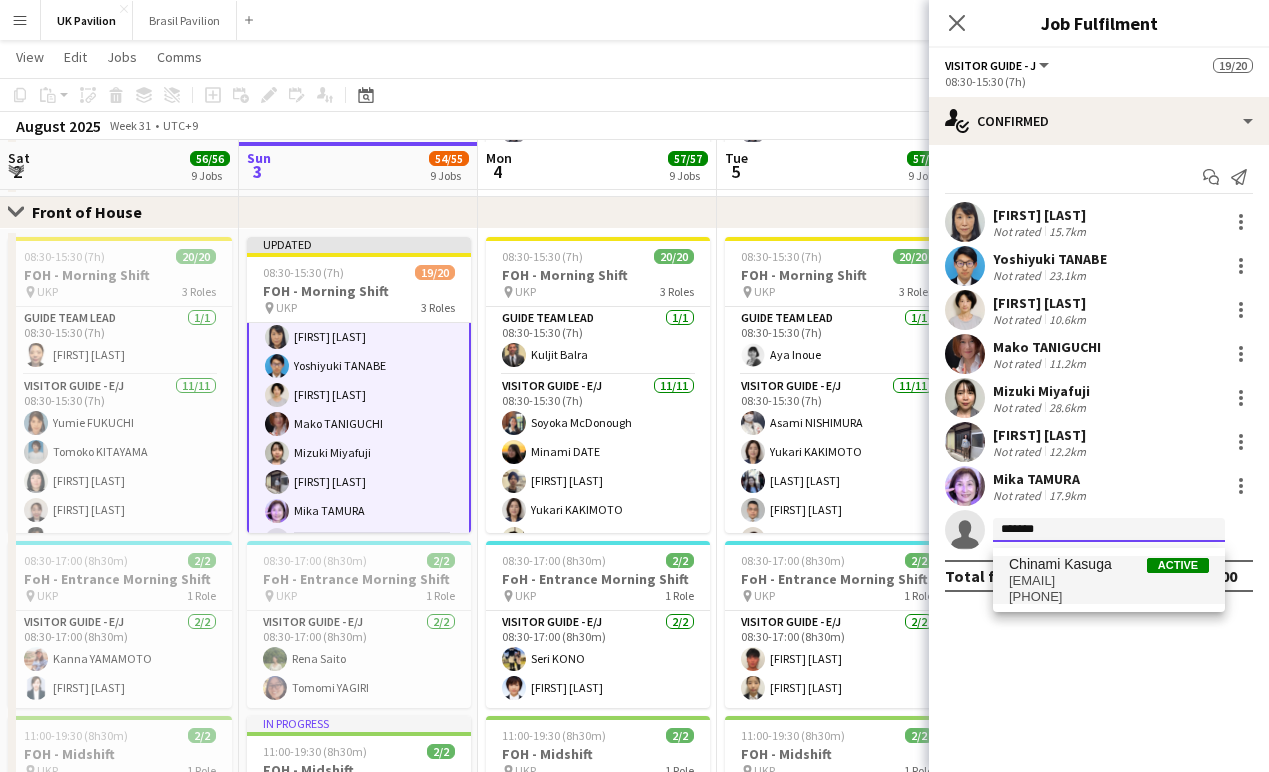 type 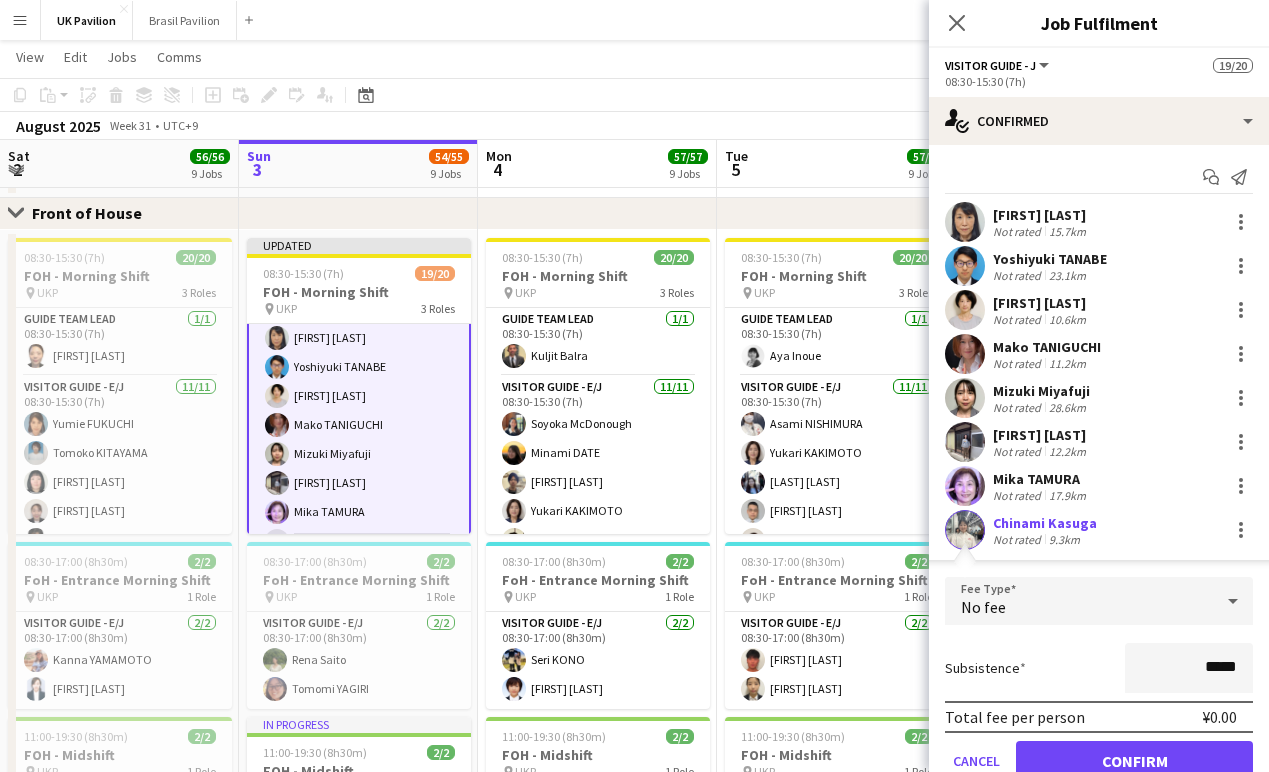 scroll, scrollTop: 1230, scrollLeft: 0, axis: vertical 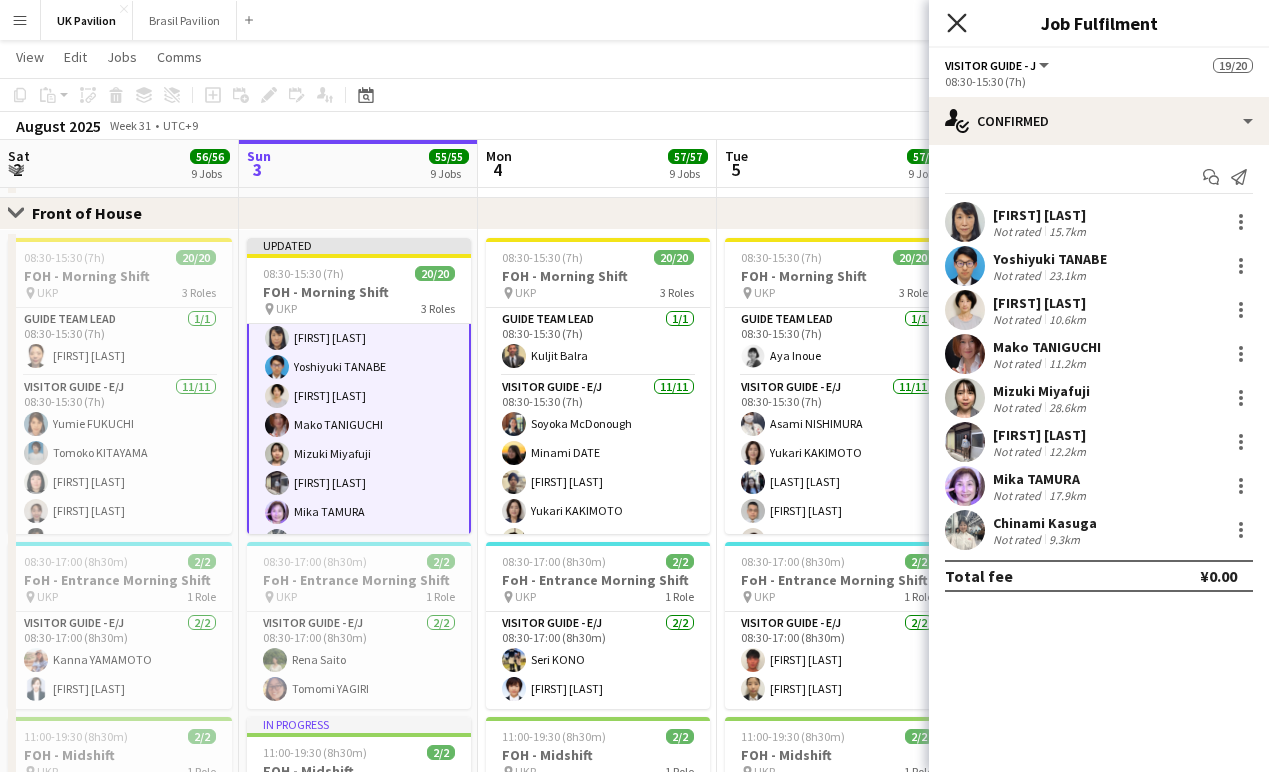 click on "Close pop-in" 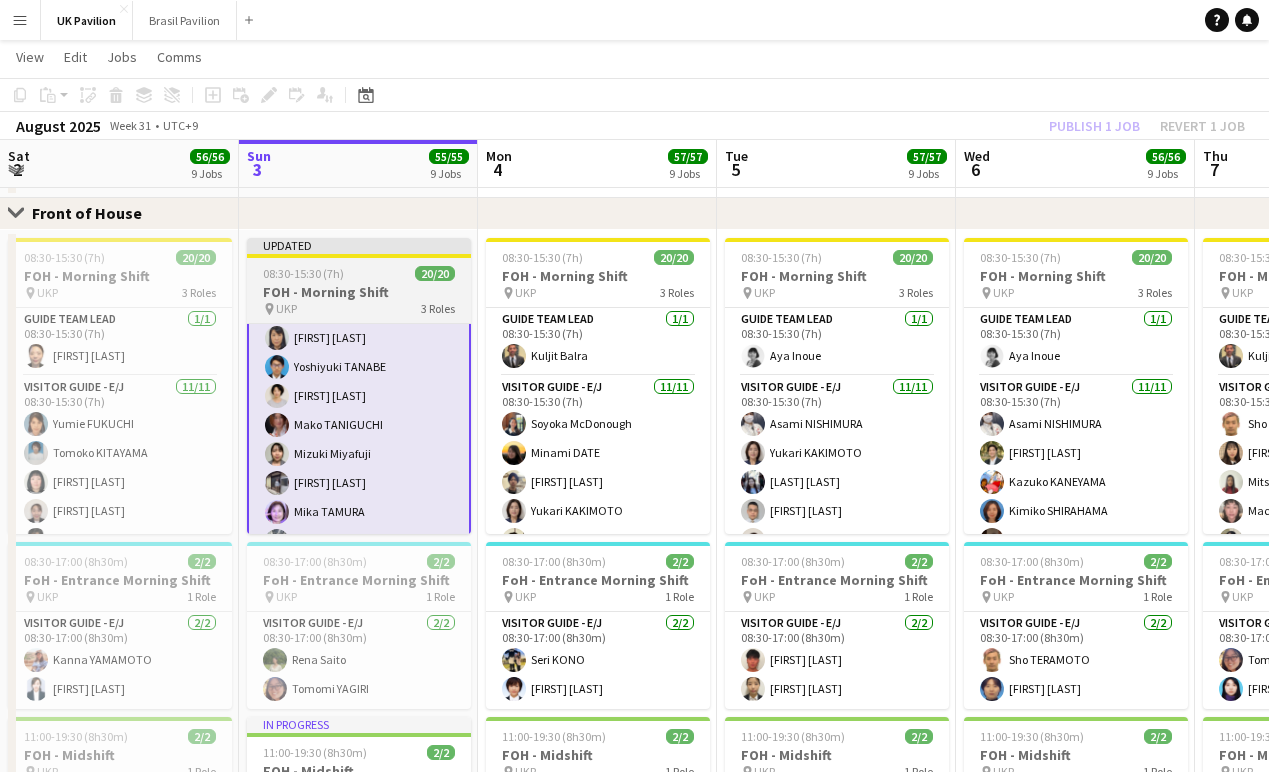 click on "FOH - Morning Shift" at bounding box center (359, 292) 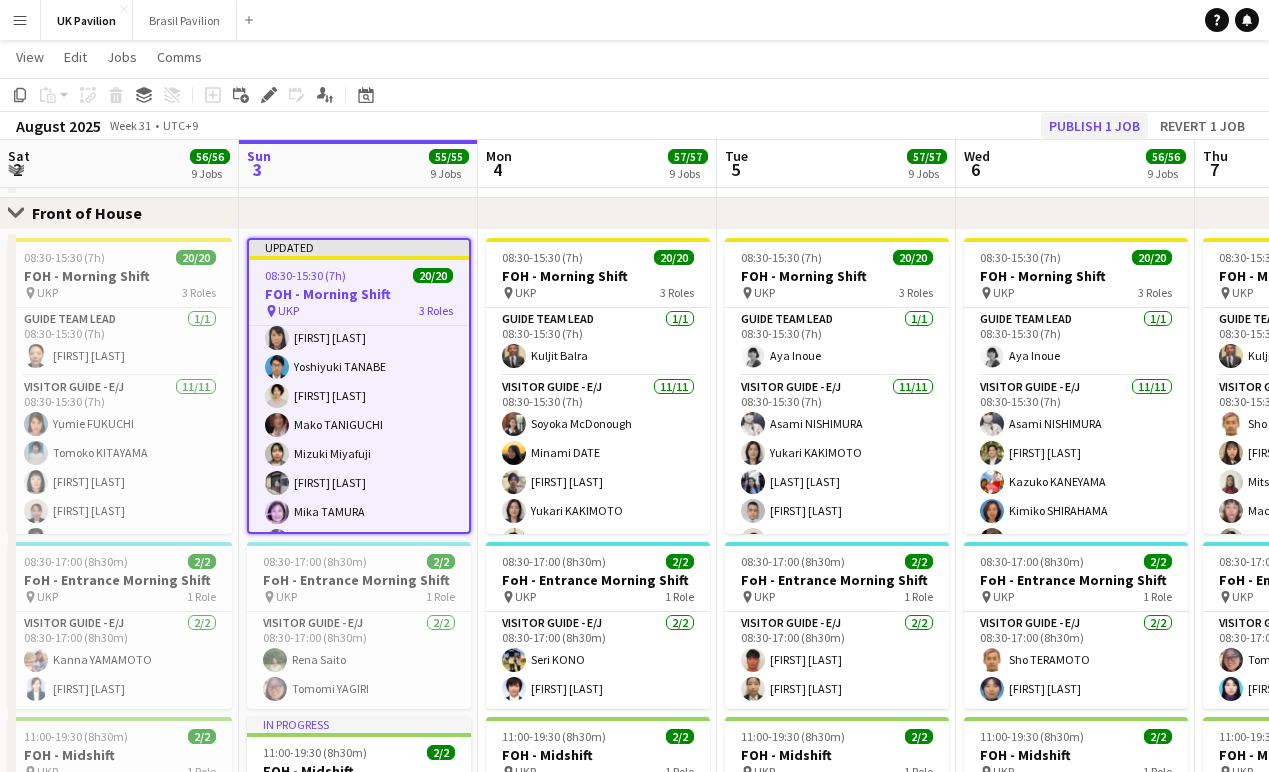 click on "Publish 1 job" 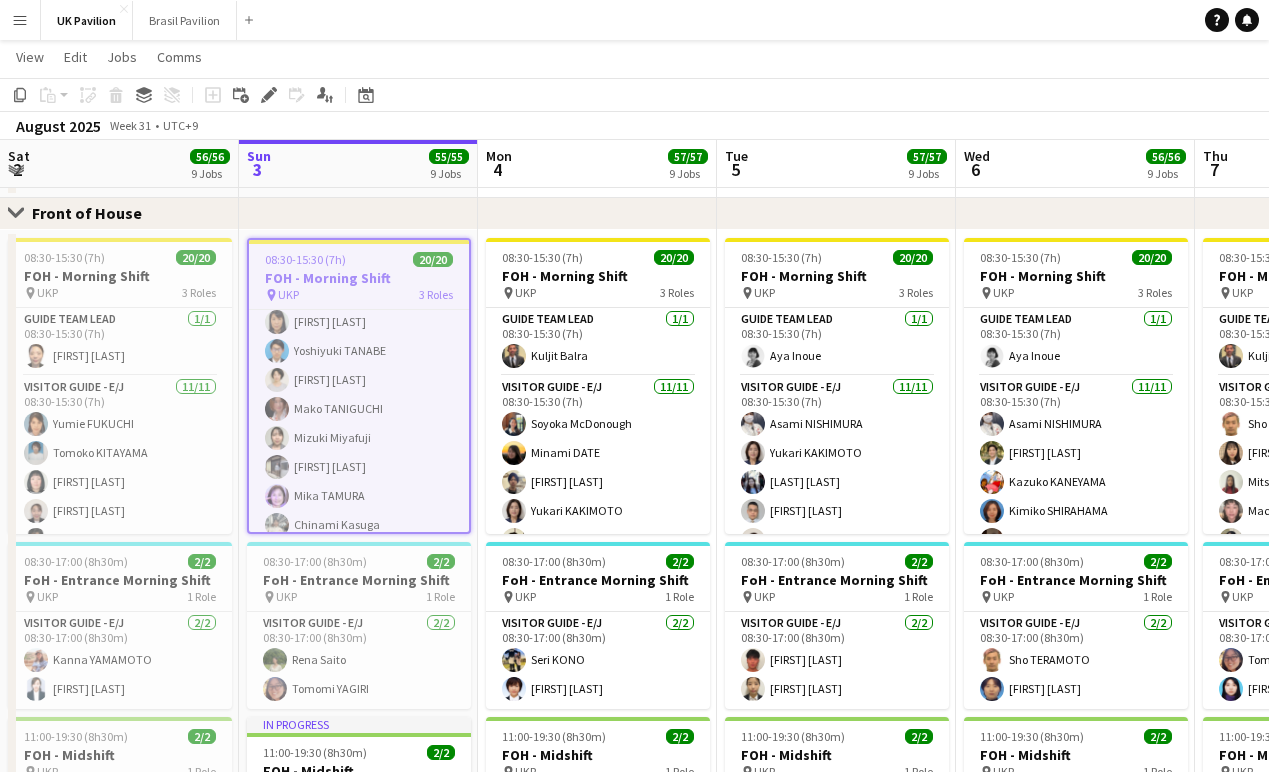 click on "Menu" at bounding box center [20, 20] 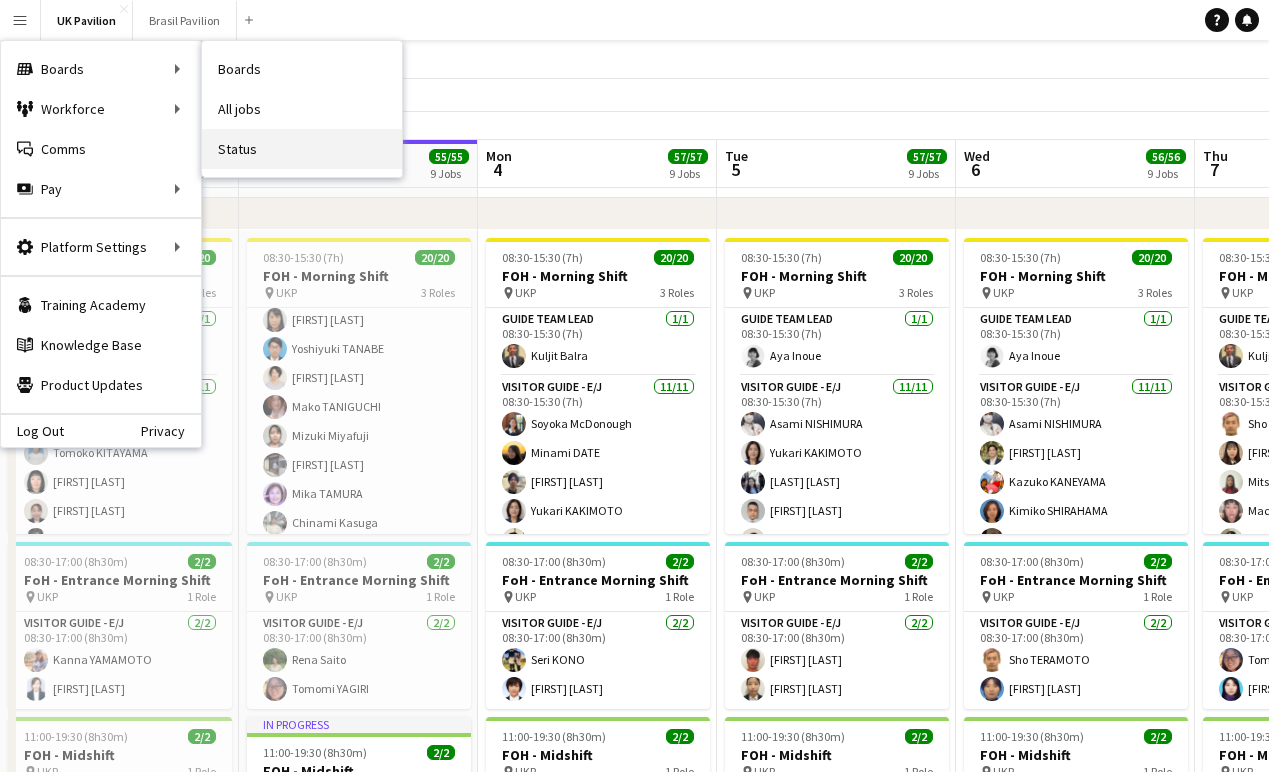 click on "Status" at bounding box center (302, 149) 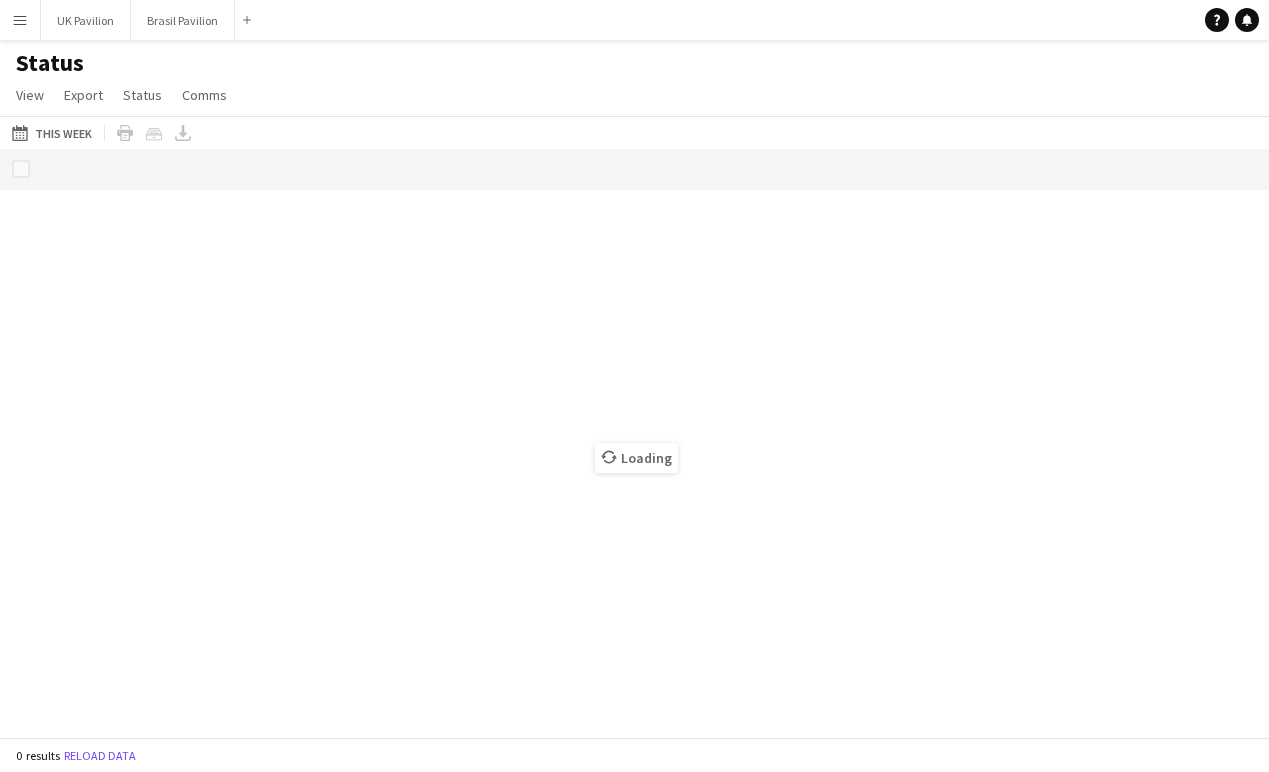 scroll, scrollTop: 0, scrollLeft: 0, axis: both 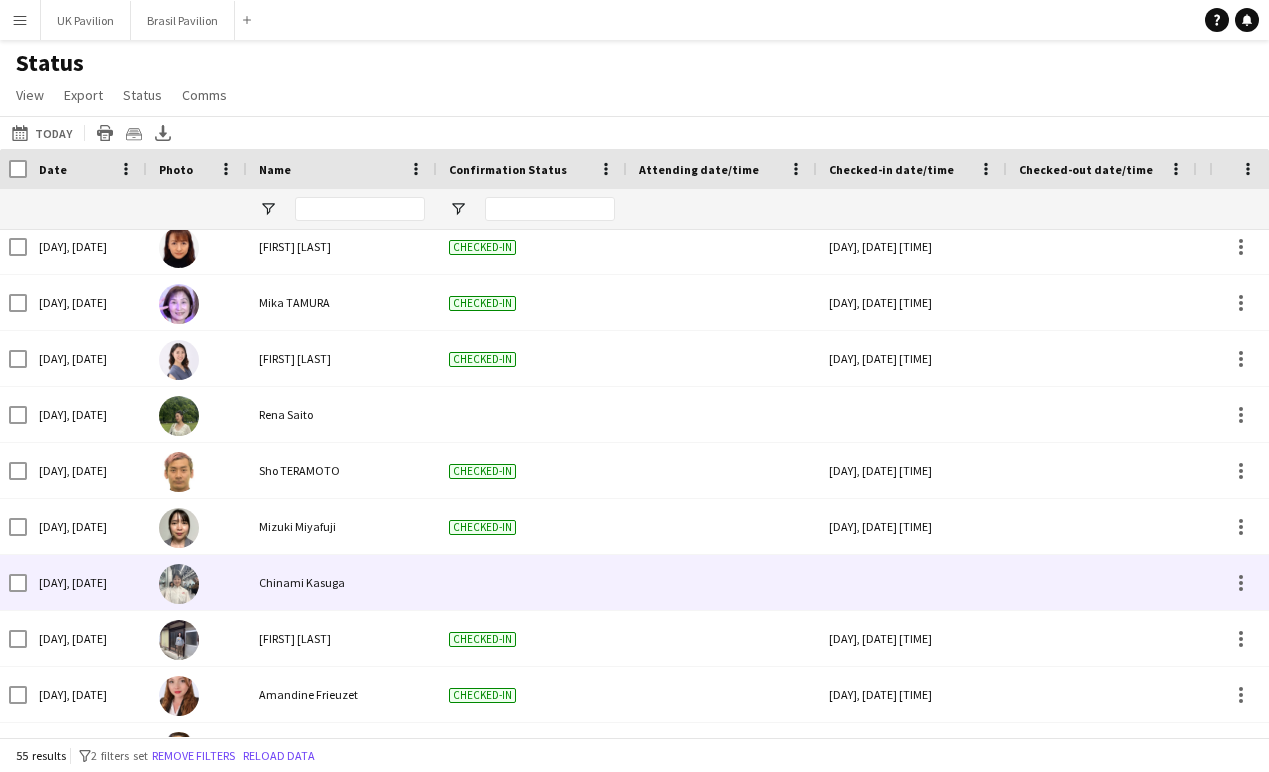 click at bounding box center [532, 582] 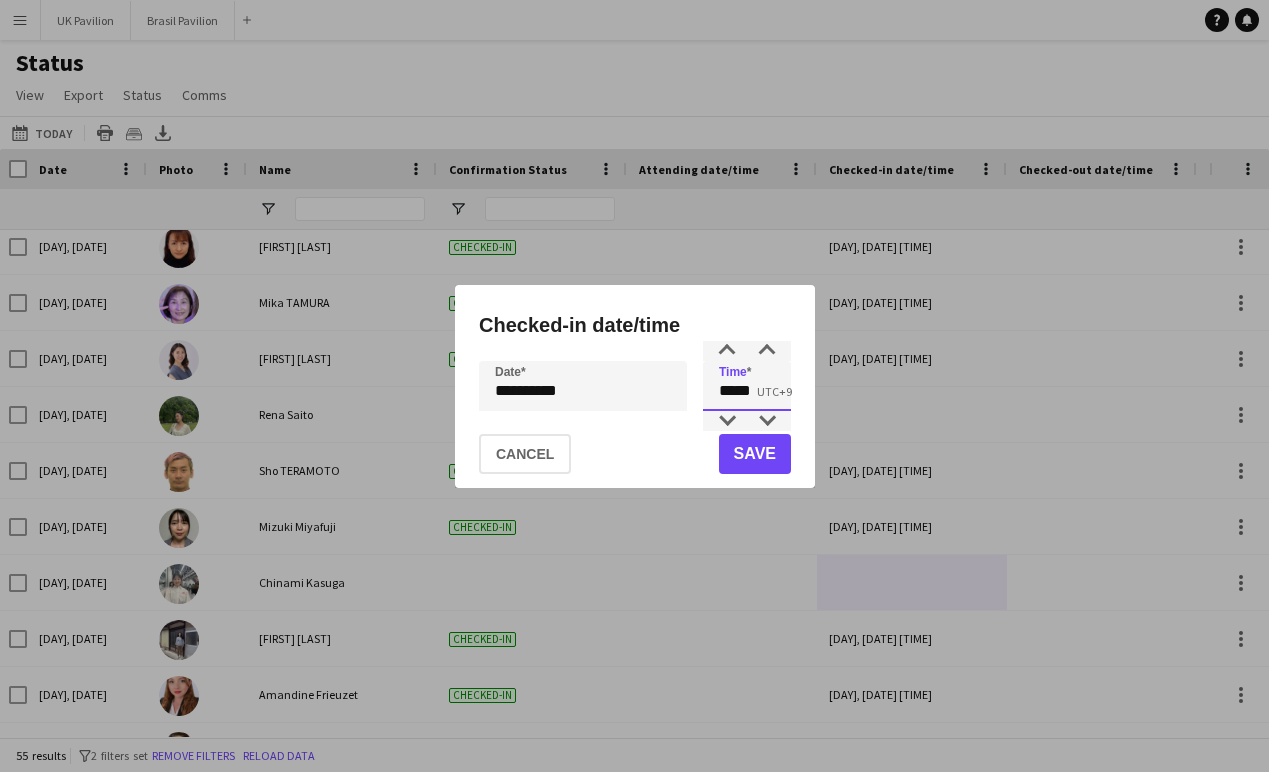 drag, startPoint x: 764, startPoint y: 398, endPoint x: 690, endPoint y: 394, distance: 74.10803 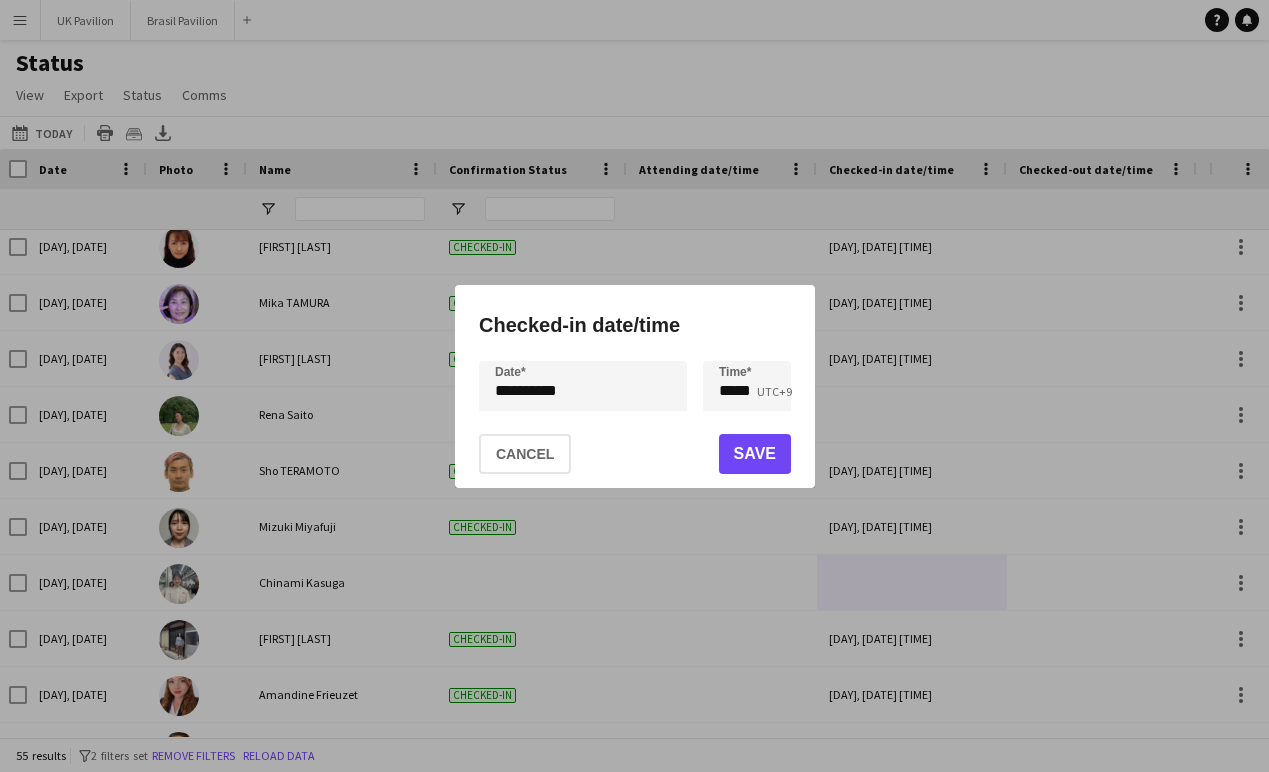 click on "Save" 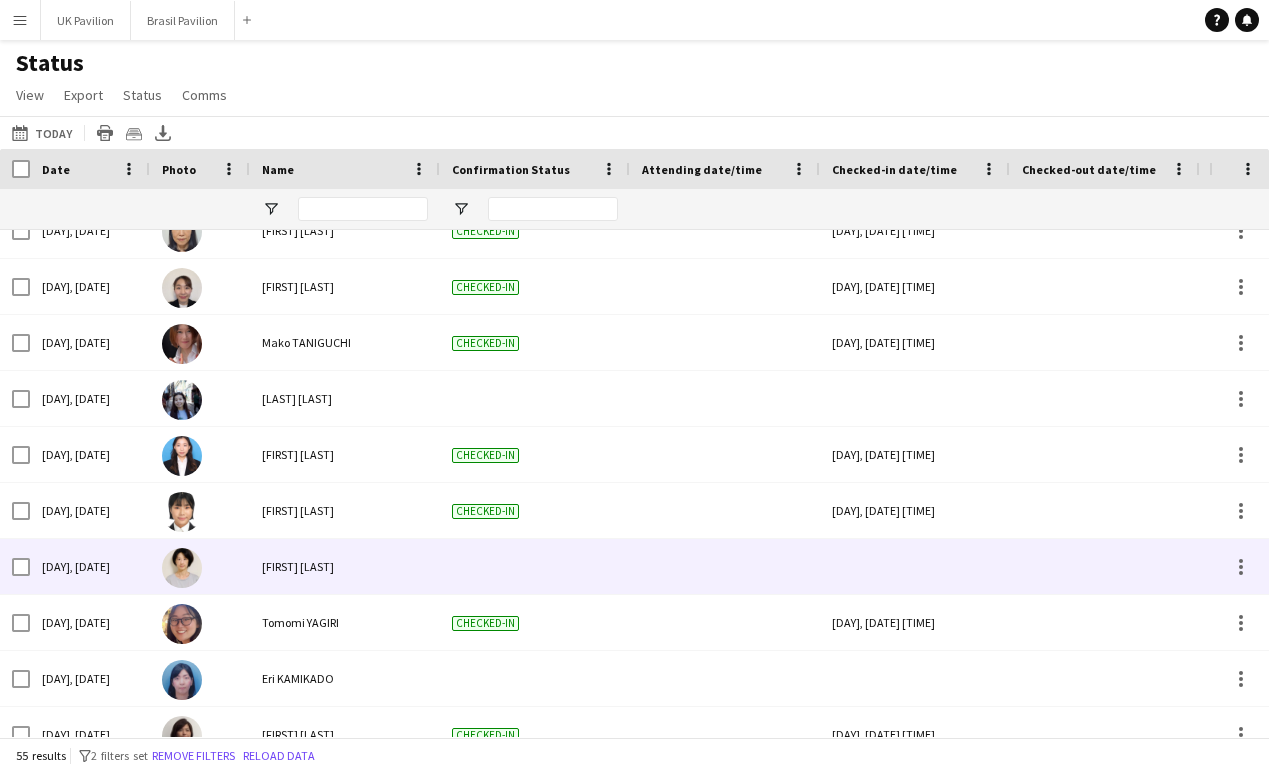 click at bounding box center (915, 566) 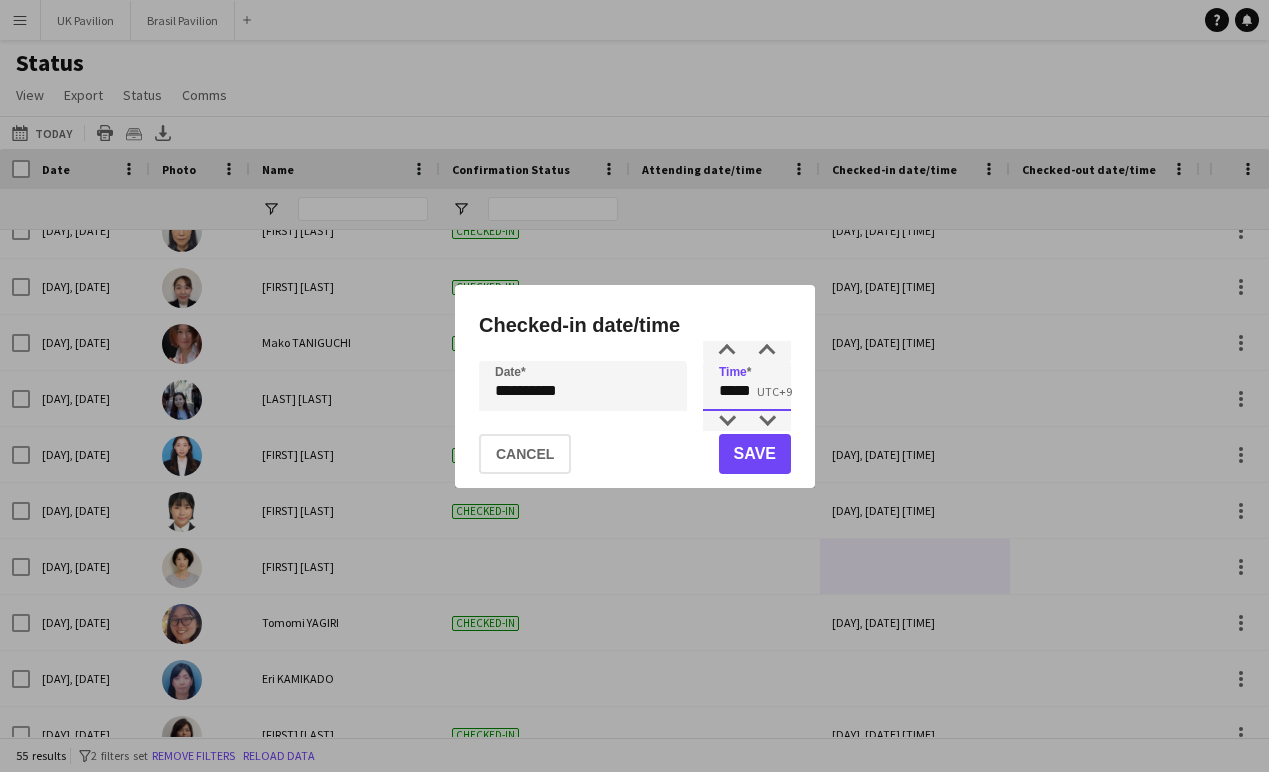 drag, startPoint x: 770, startPoint y: 400, endPoint x: 695, endPoint y: 395, distance: 75.16648 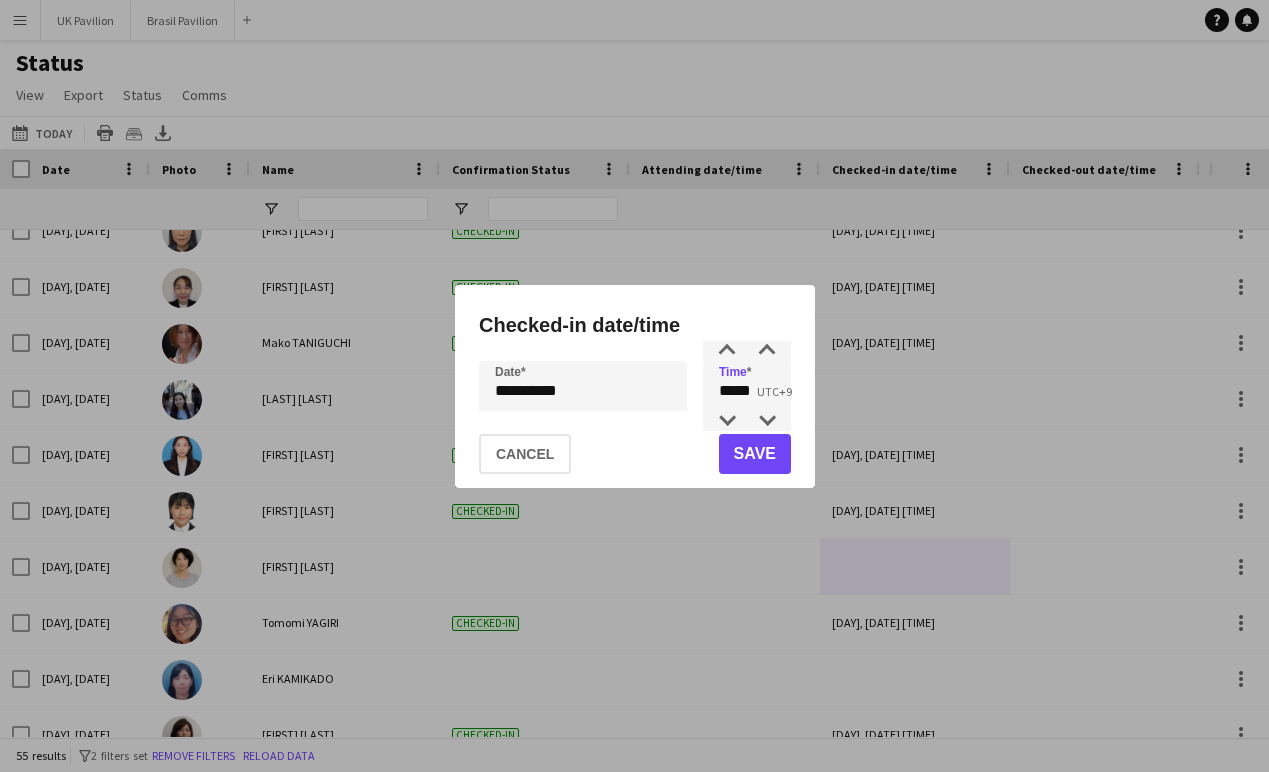 click on "Save" 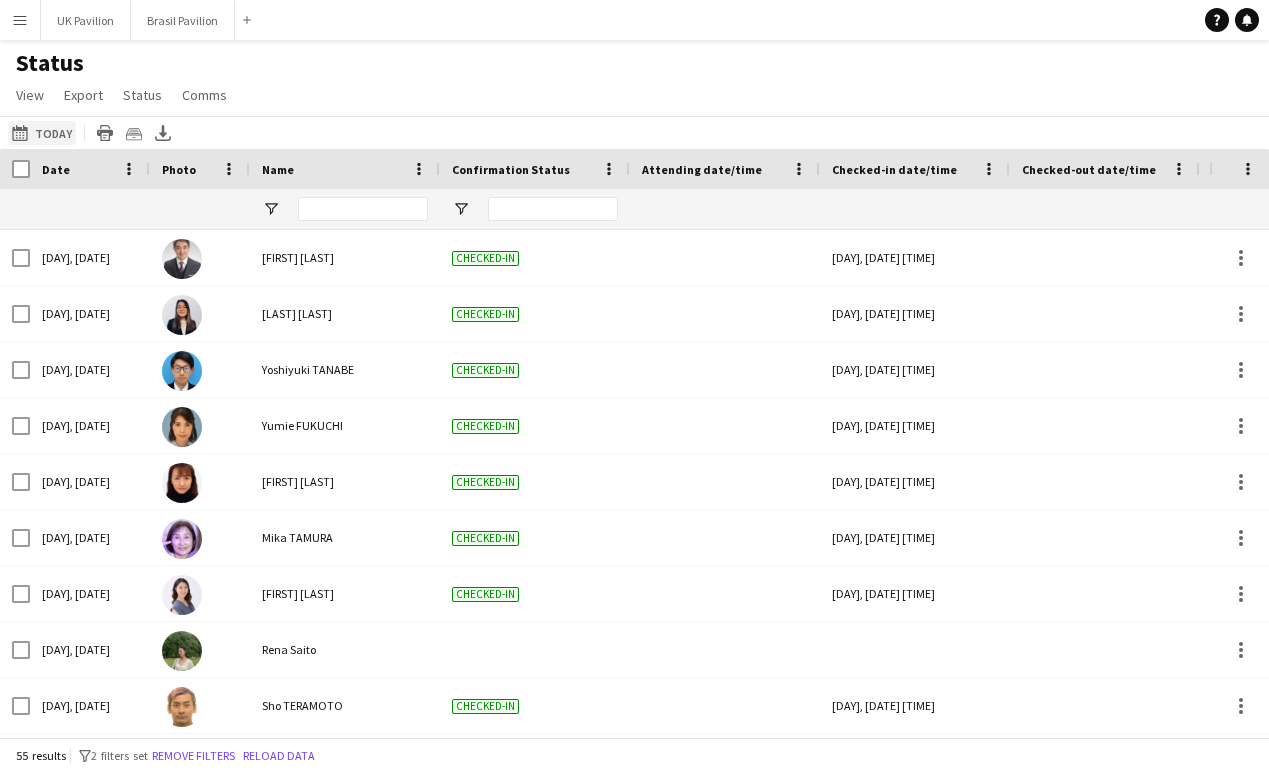 click on "This Week
Today" 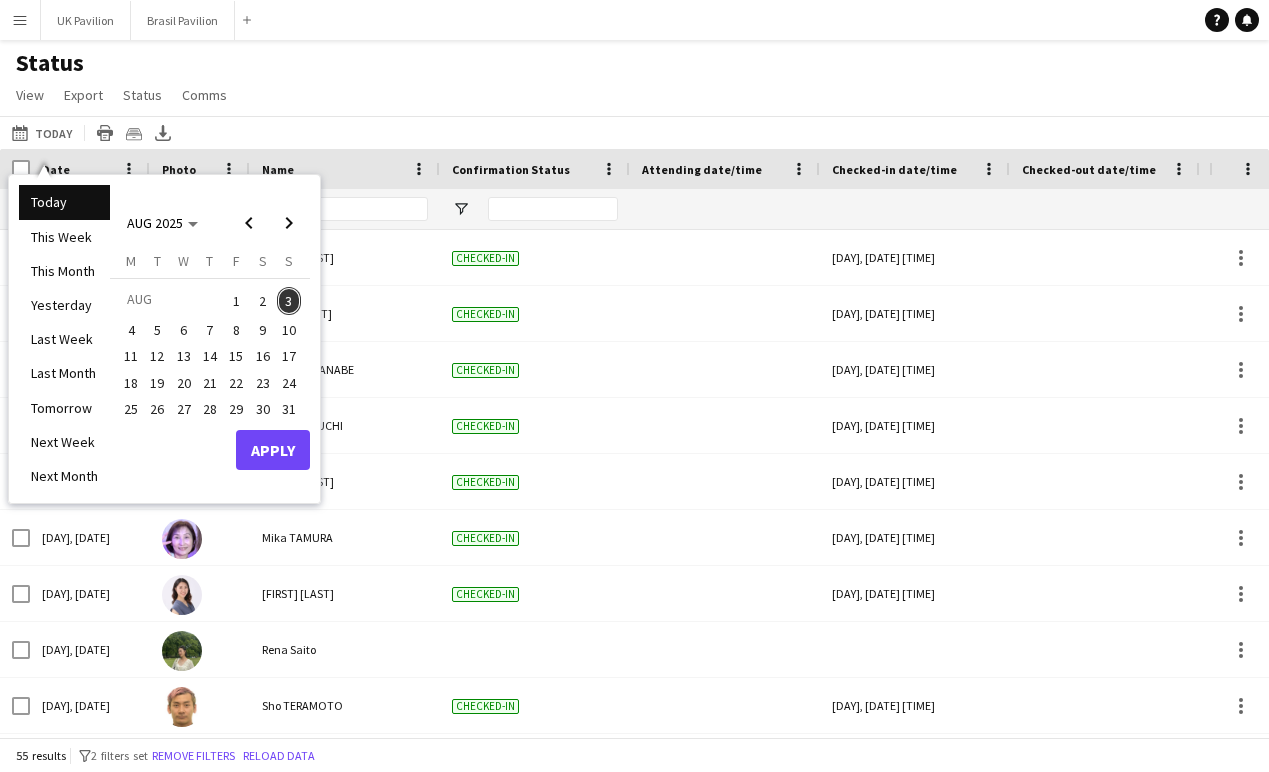 click on "Yesterday" at bounding box center [64, 305] 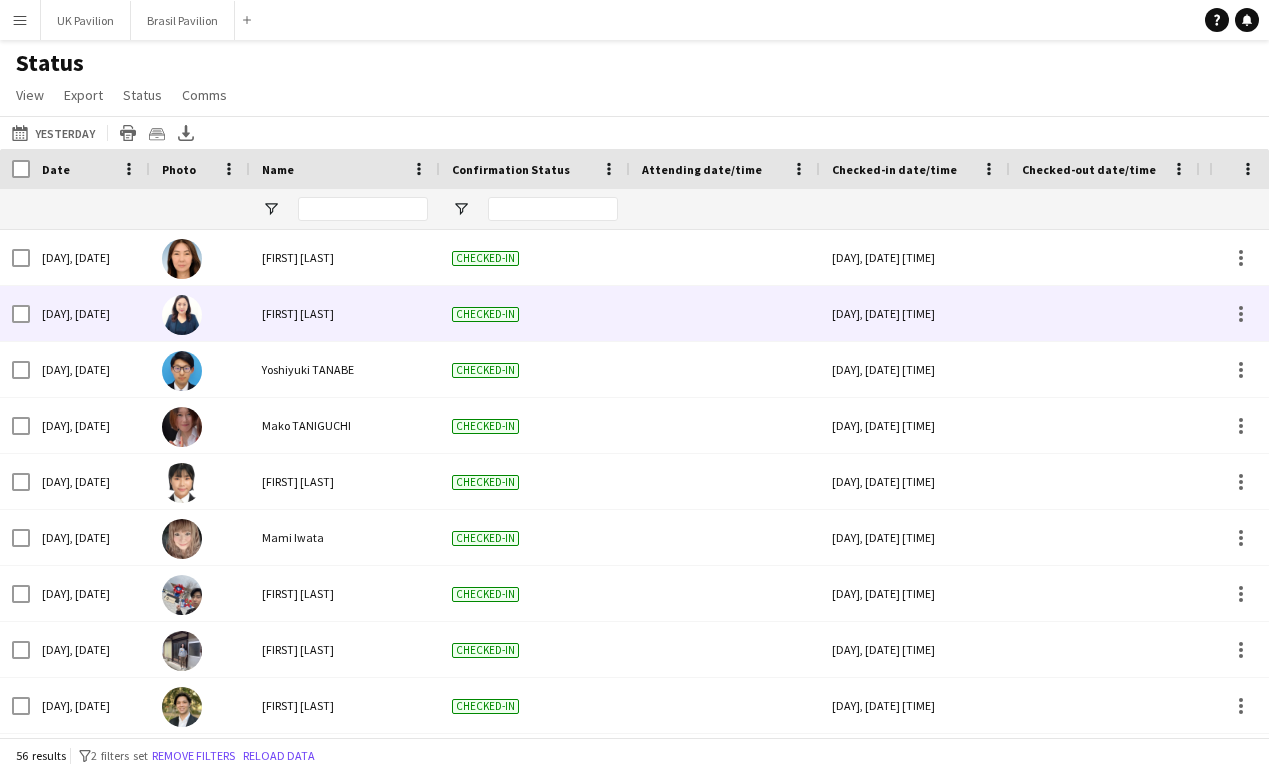 scroll, scrollTop: 41, scrollLeft: 0, axis: vertical 